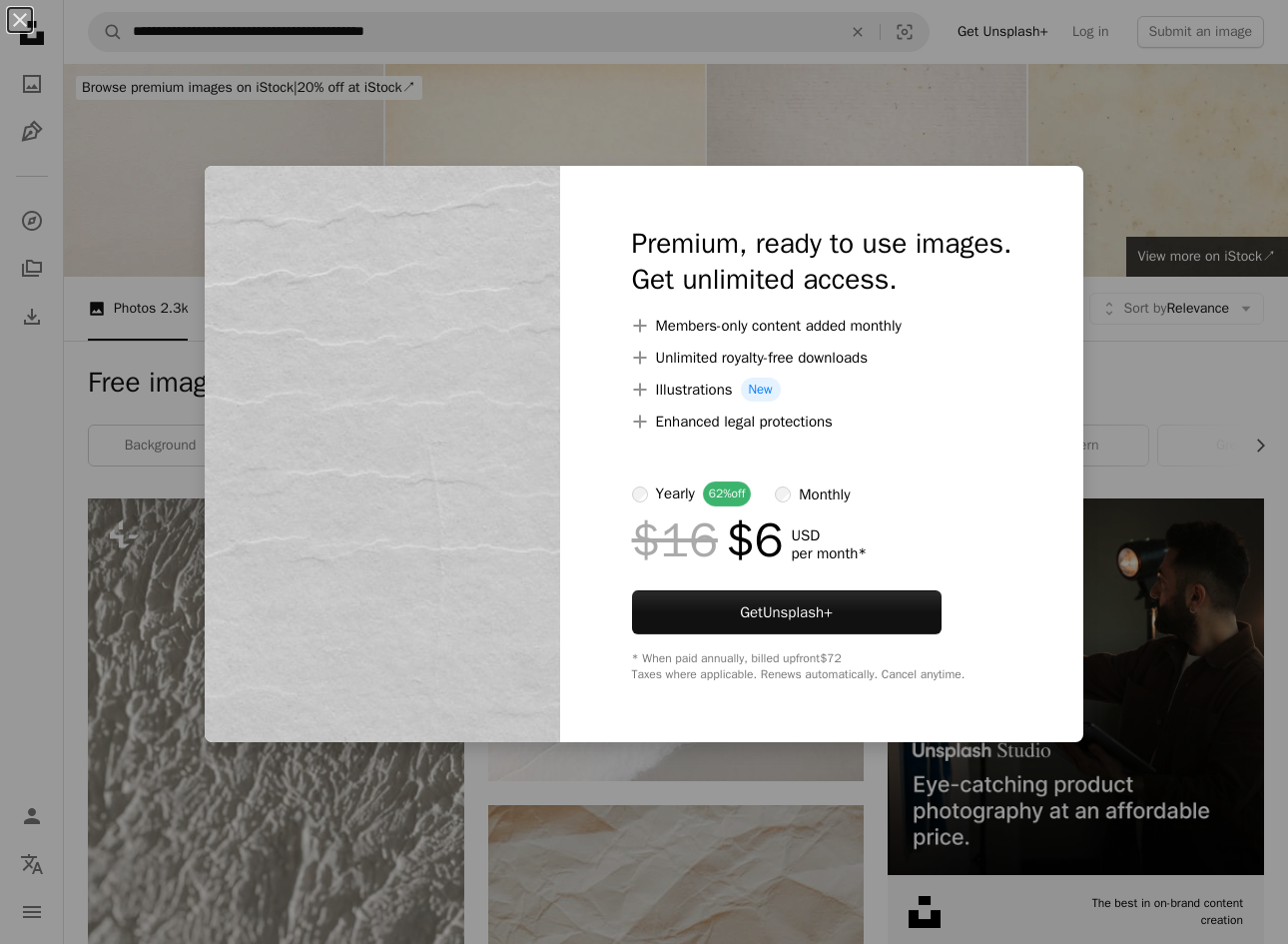 scroll, scrollTop: 6410, scrollLeft: 0, axis: vertical 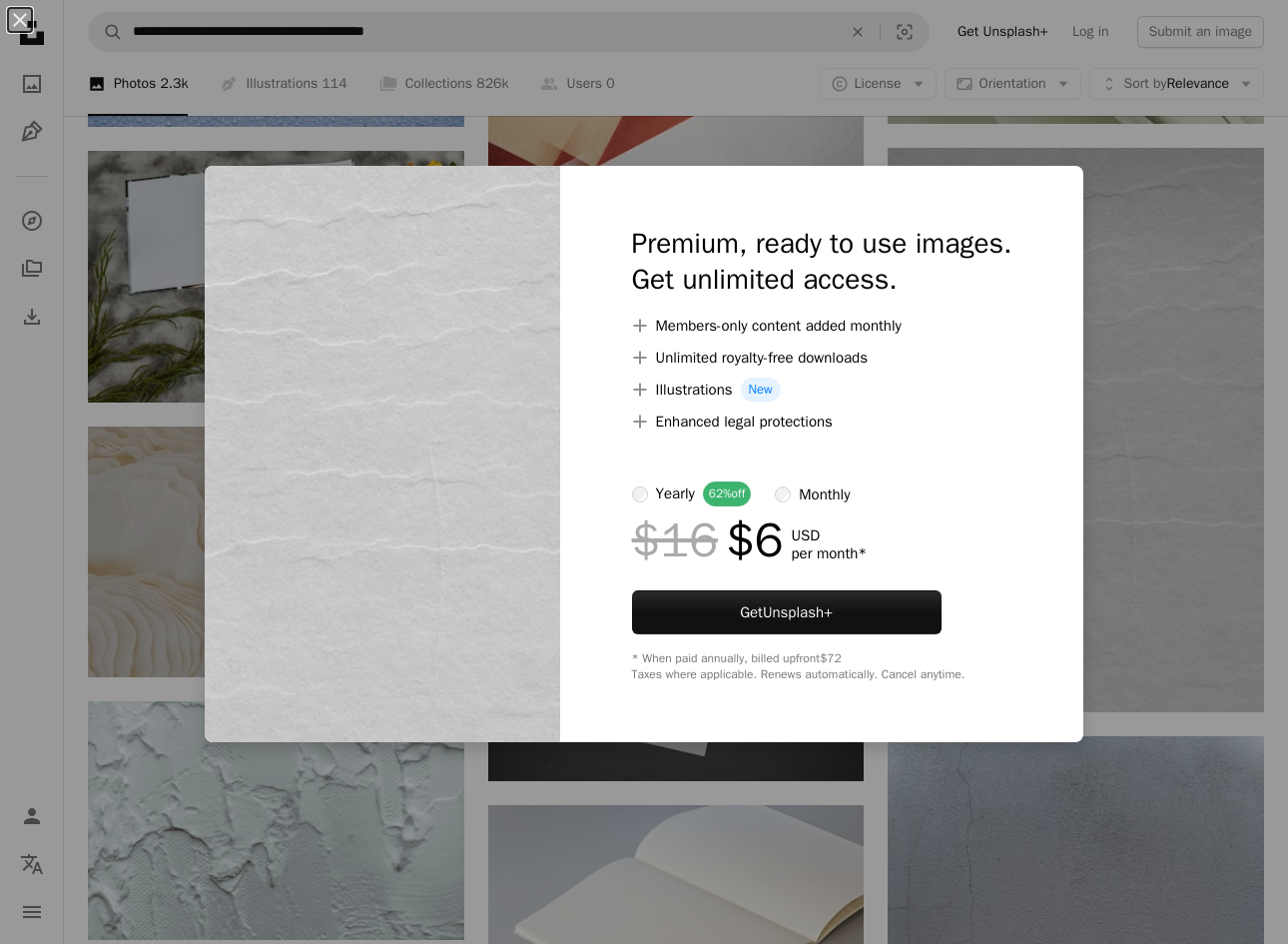 click on "An X shape Premium, ready to use images. Get unlimited access. A plus sign Members-only content added monthly A plus sign Unlimited royalty-free downloads A plus sign Illustrations  New A plus sign Enhanced legal protections yearly 62%  off monthly $16   $6 USD per month * Get  Unsplash+ * When paid annually, billed upfront  $72 Taxes where applicable. Renews automatically. Cancel anytime." at bounding box center [644, 472] 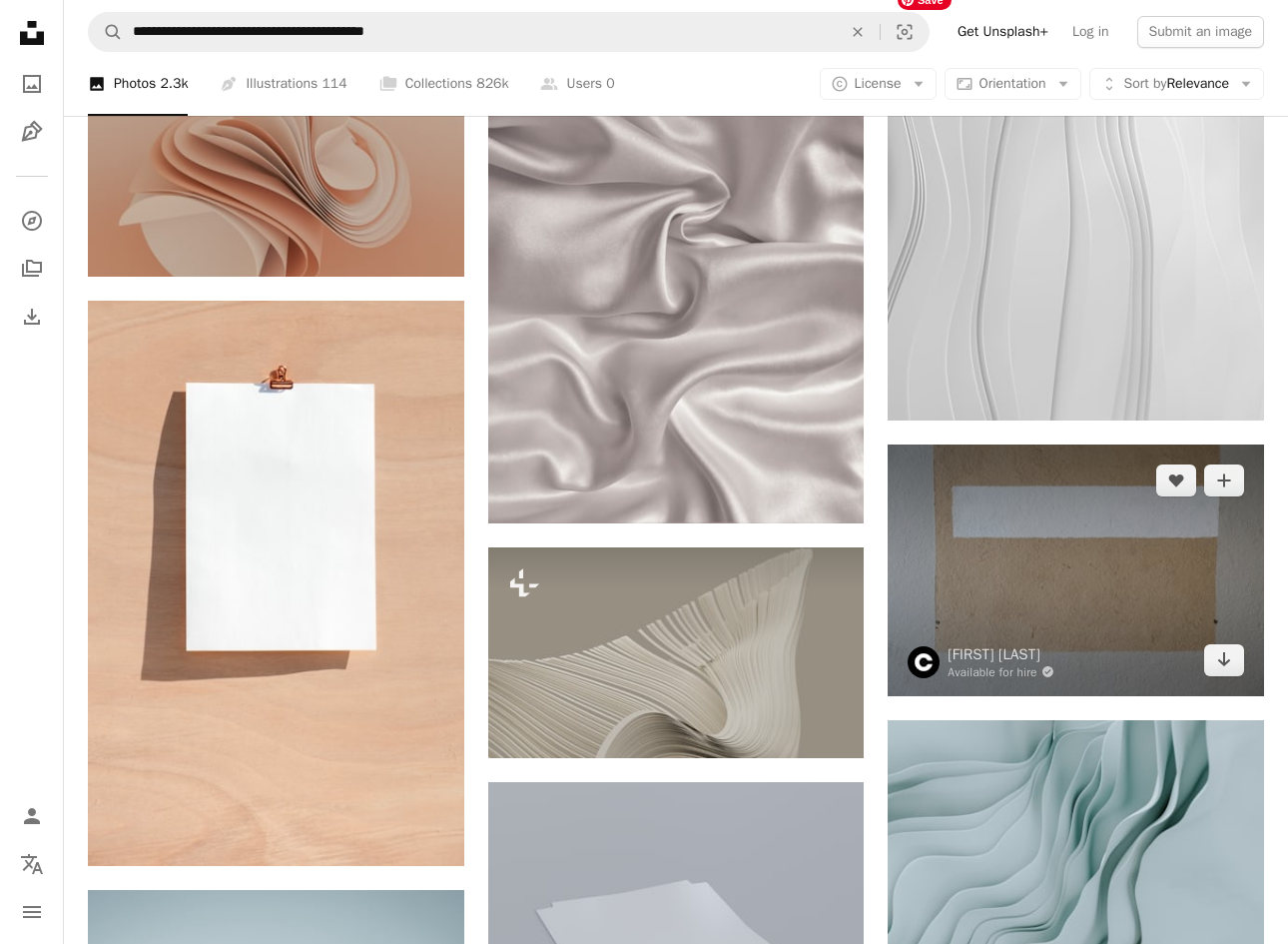 scroll, scrollTop: 18957, scrollLeft: 0, axis: vertical 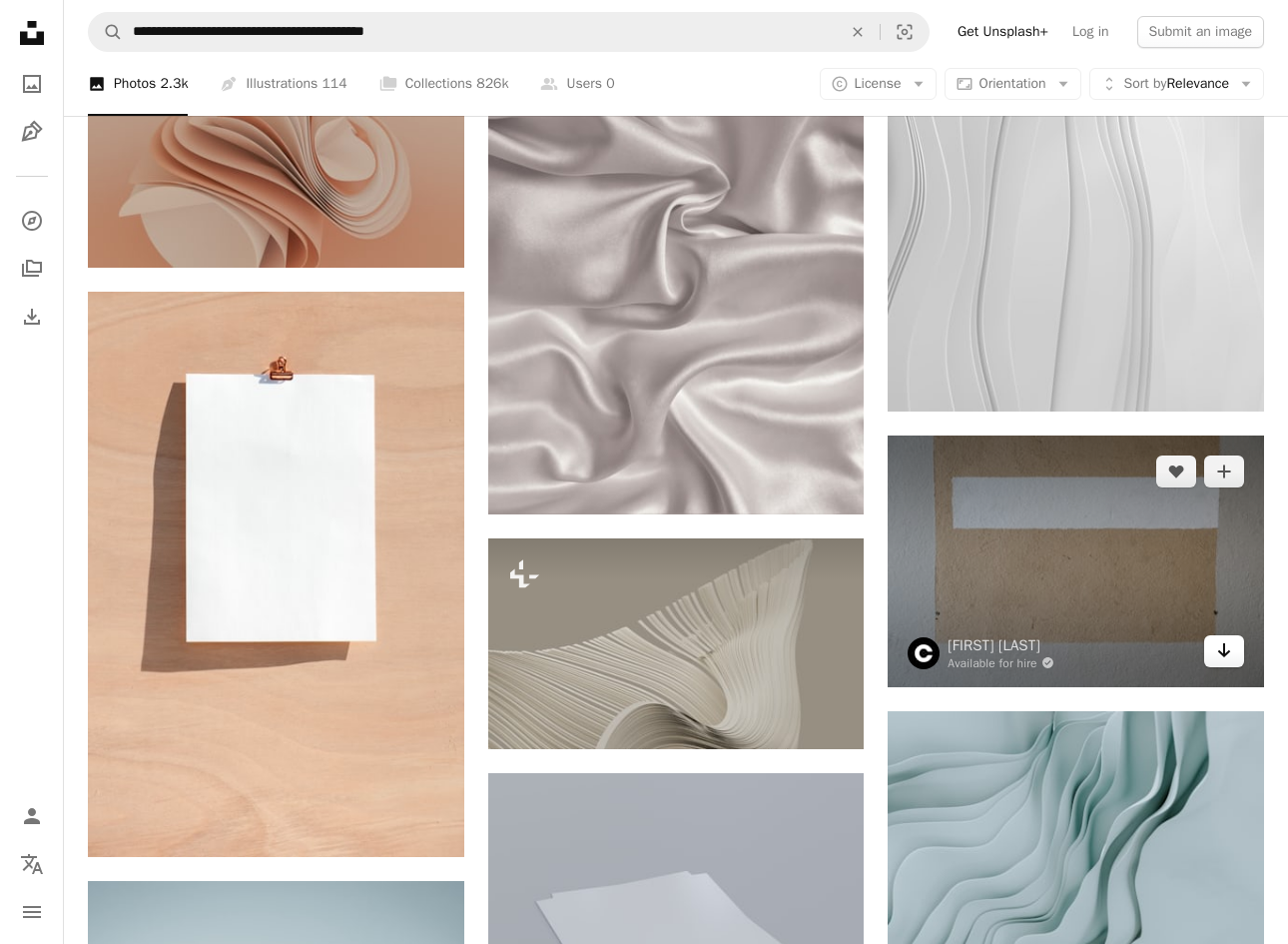 click 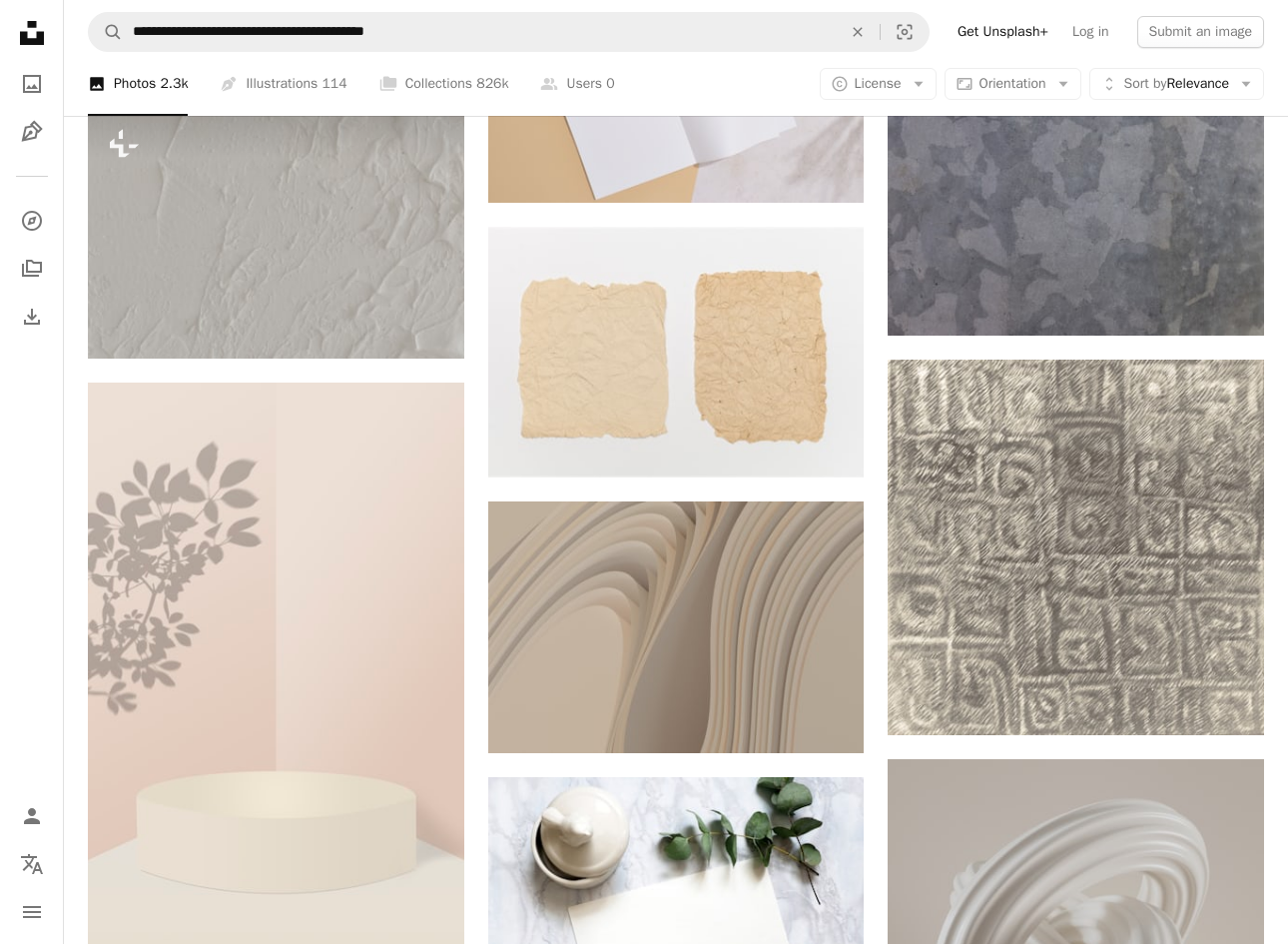 scroll, scrollTop: 24812, scrollLeft: 0, axis: vertical 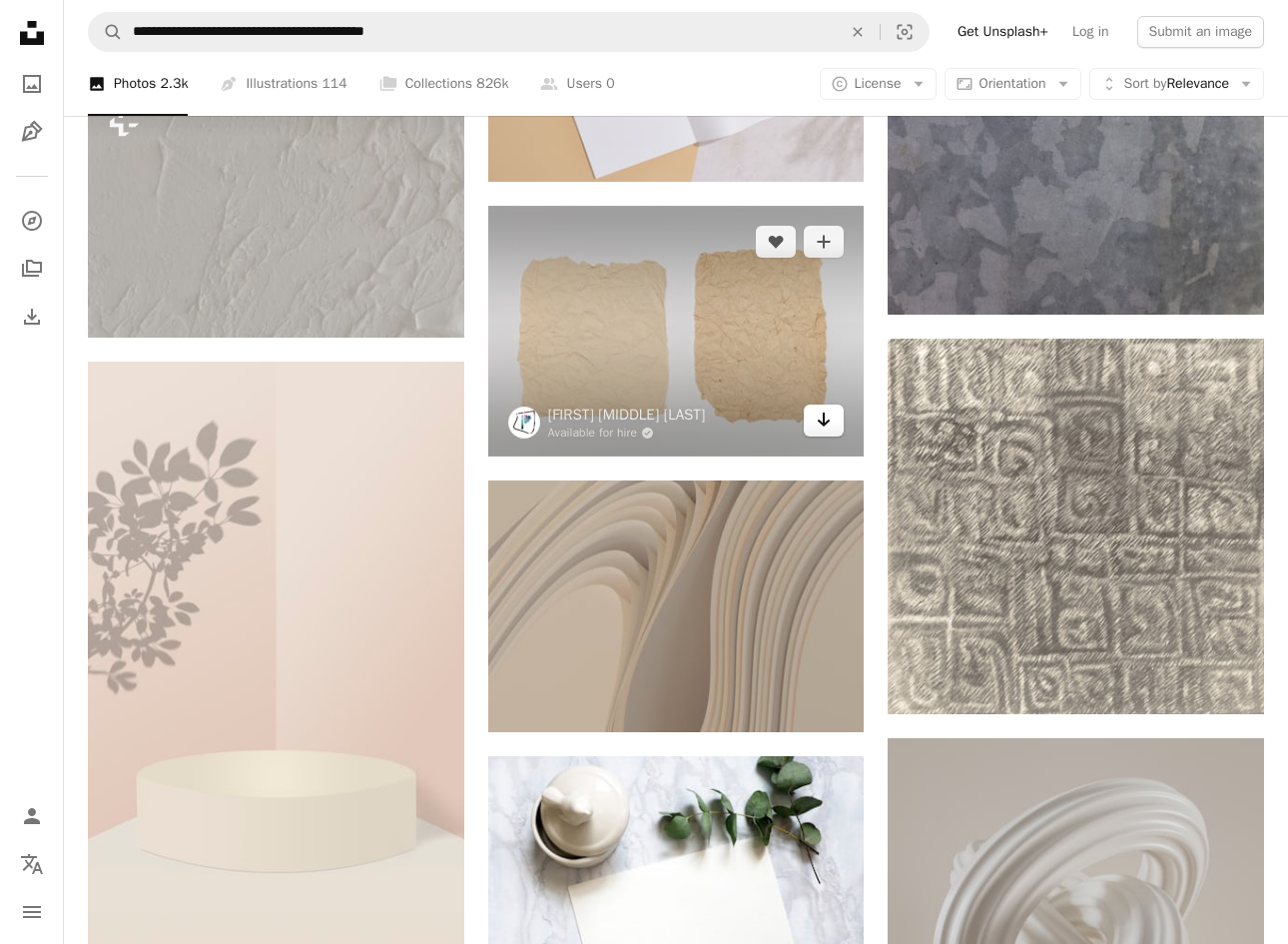 click on "Arrow pointing down" 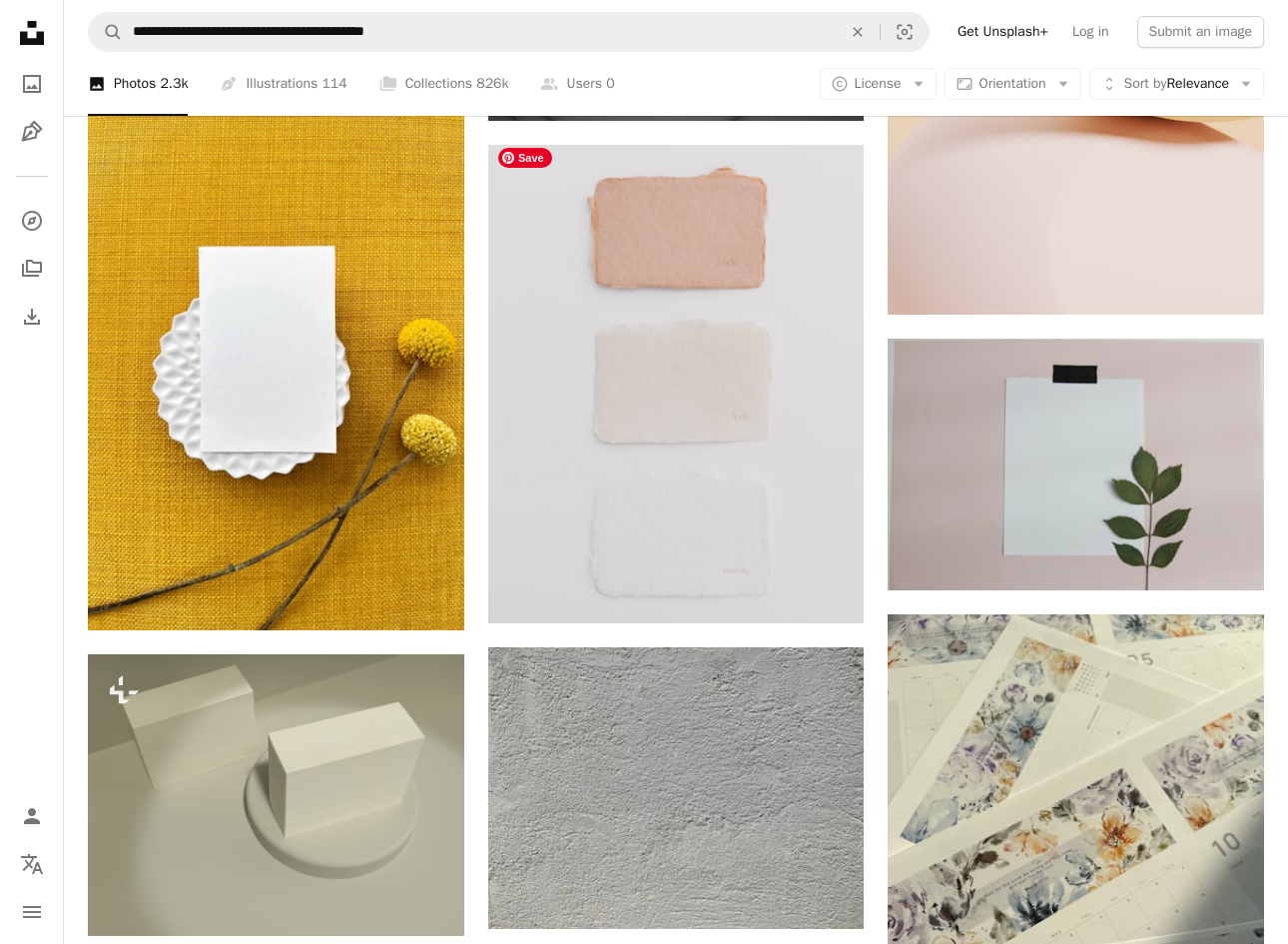 scroll, scrollTop: 29598, scrollLeft: 0, axis: vertical 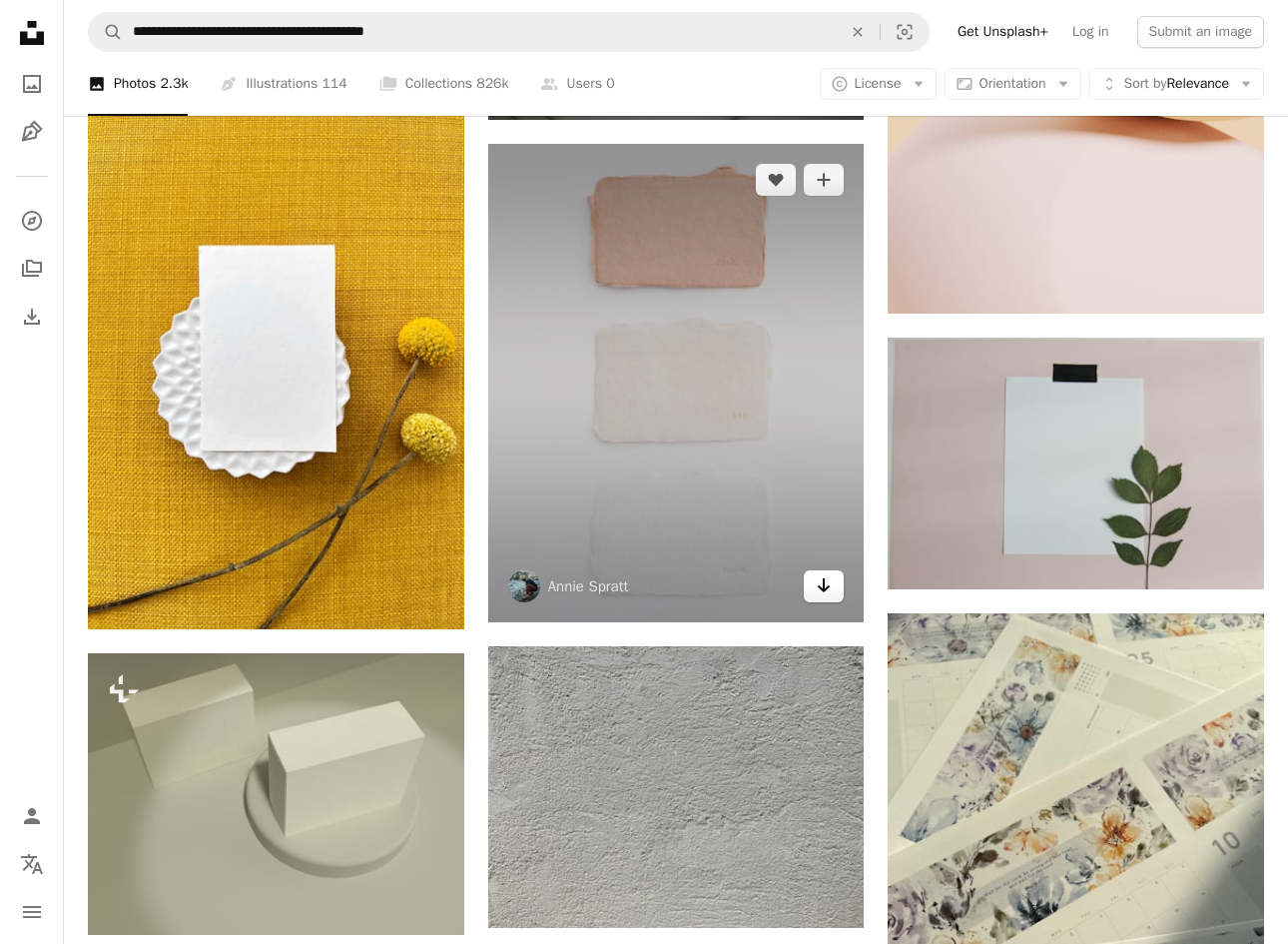 click on "Arrow pointing down" 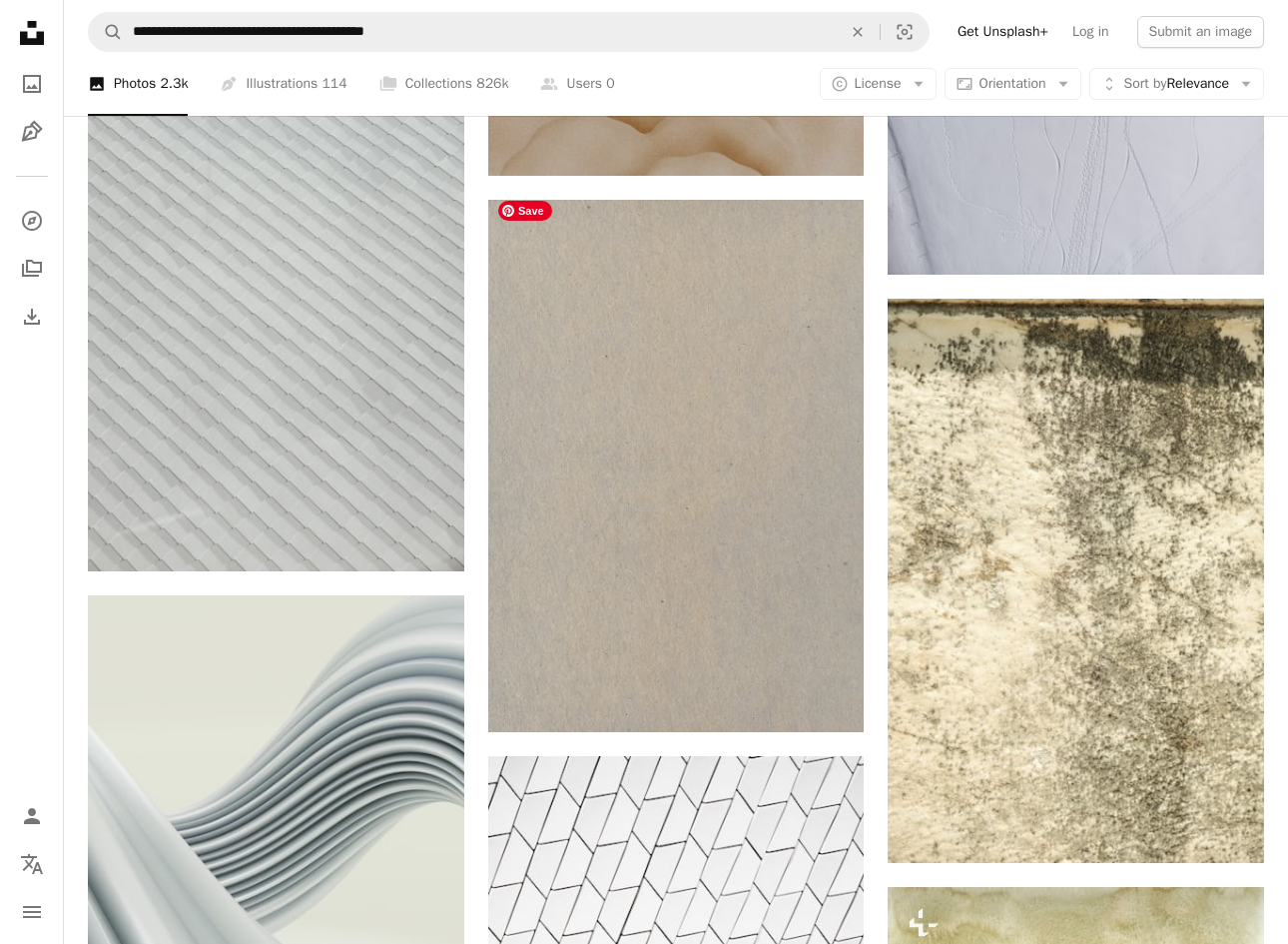 scroll, scrollTop: 34634, scrollLeft: 0, axis: vertical 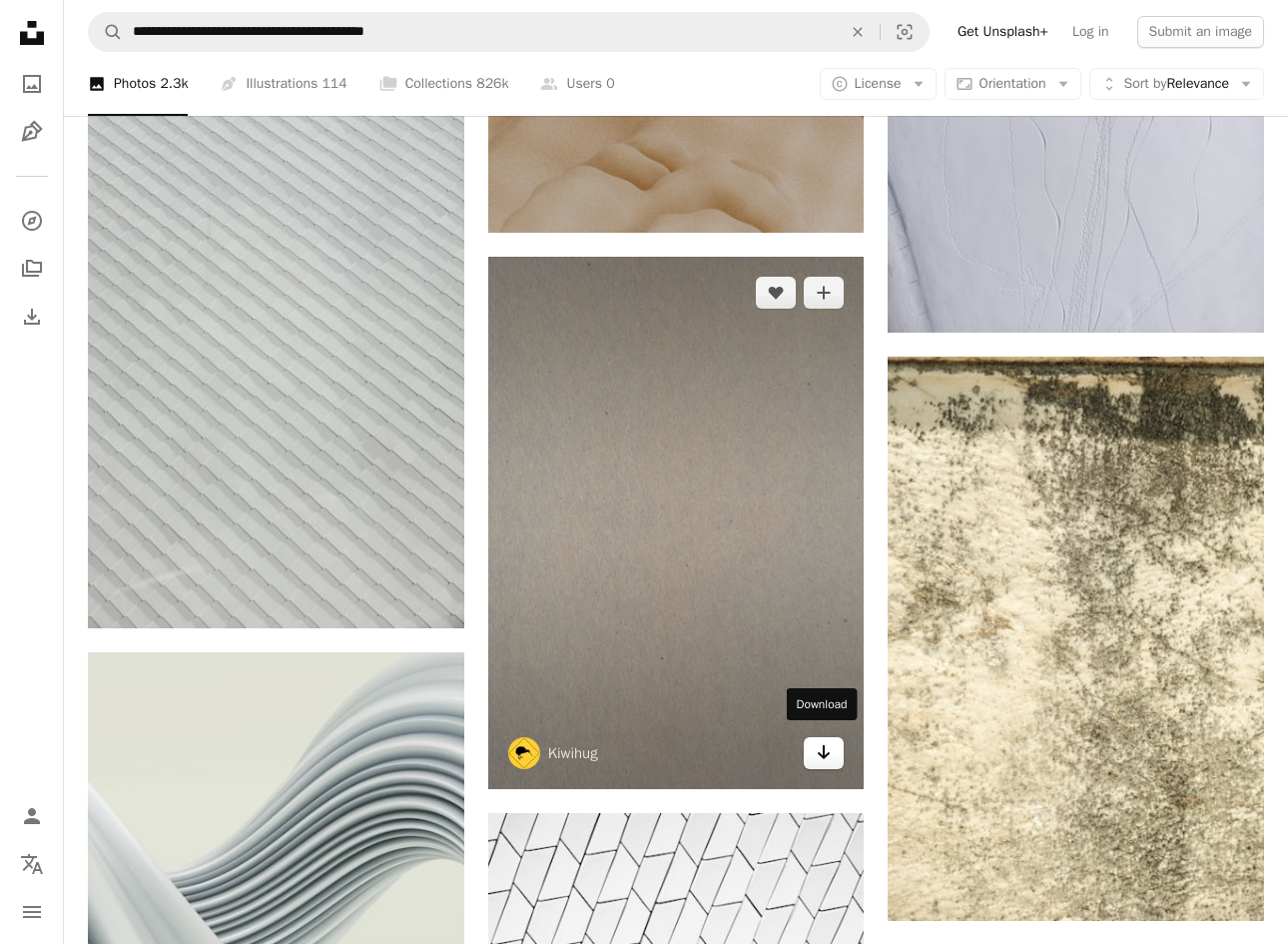 click on "Arrow pointing down" 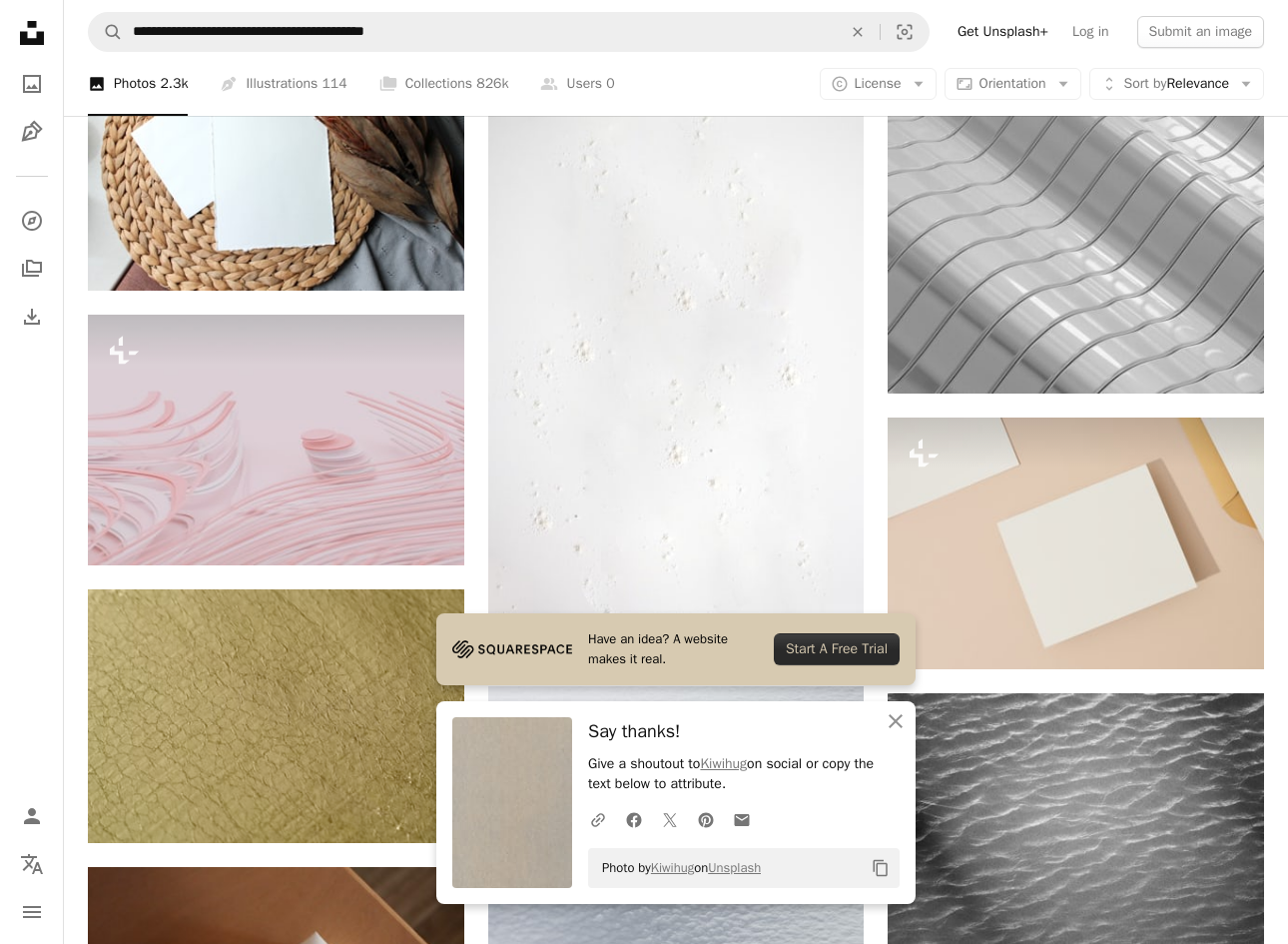 scroll, scrollTop: 35944, scrollLeft: 0, axis: vertical 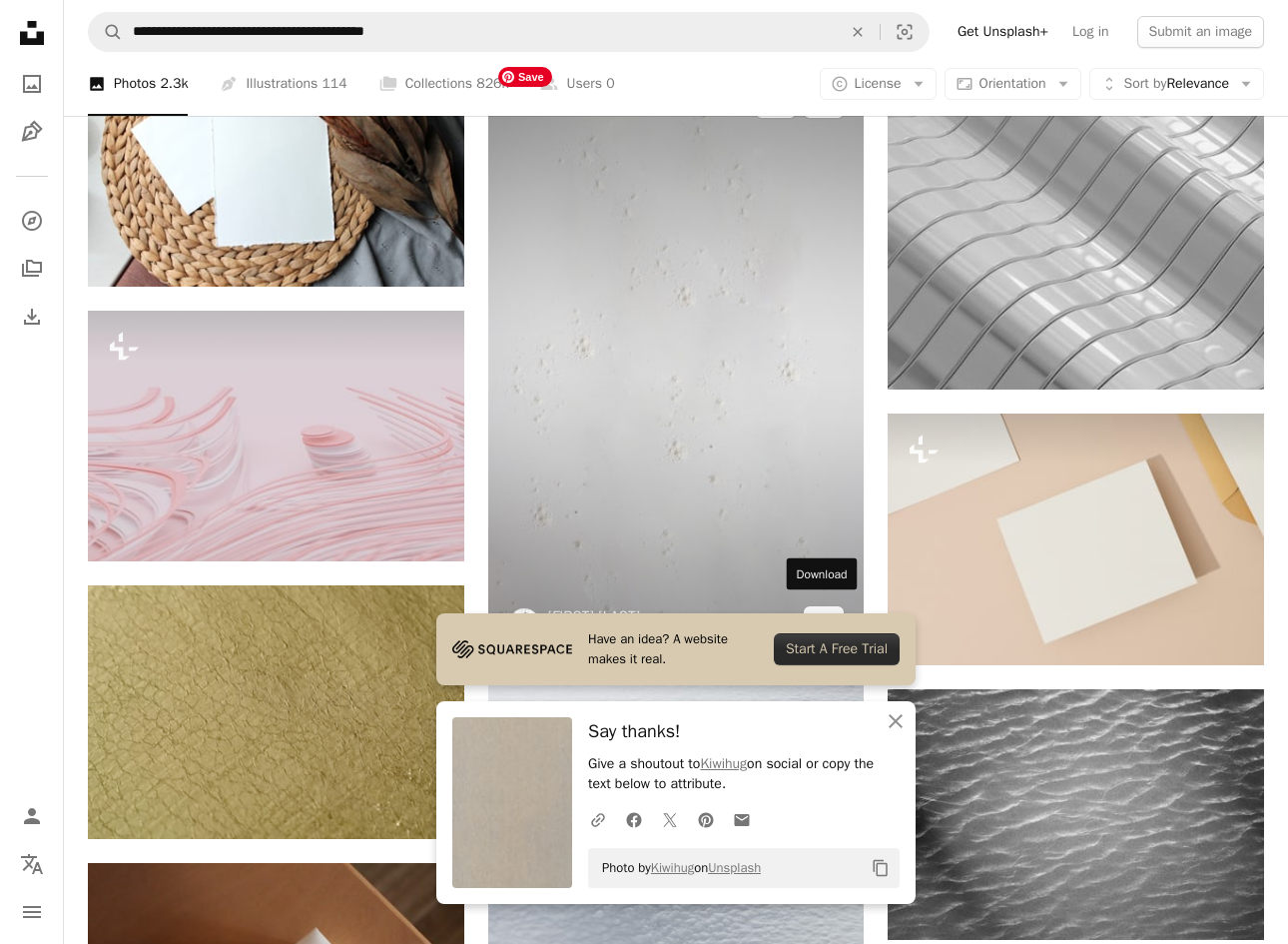 click on "A heart A plus sign [FIRST] [LAST] Available for hire A checkmark inside of a circle Arrow pointing down" at bounding box center (676, 362) 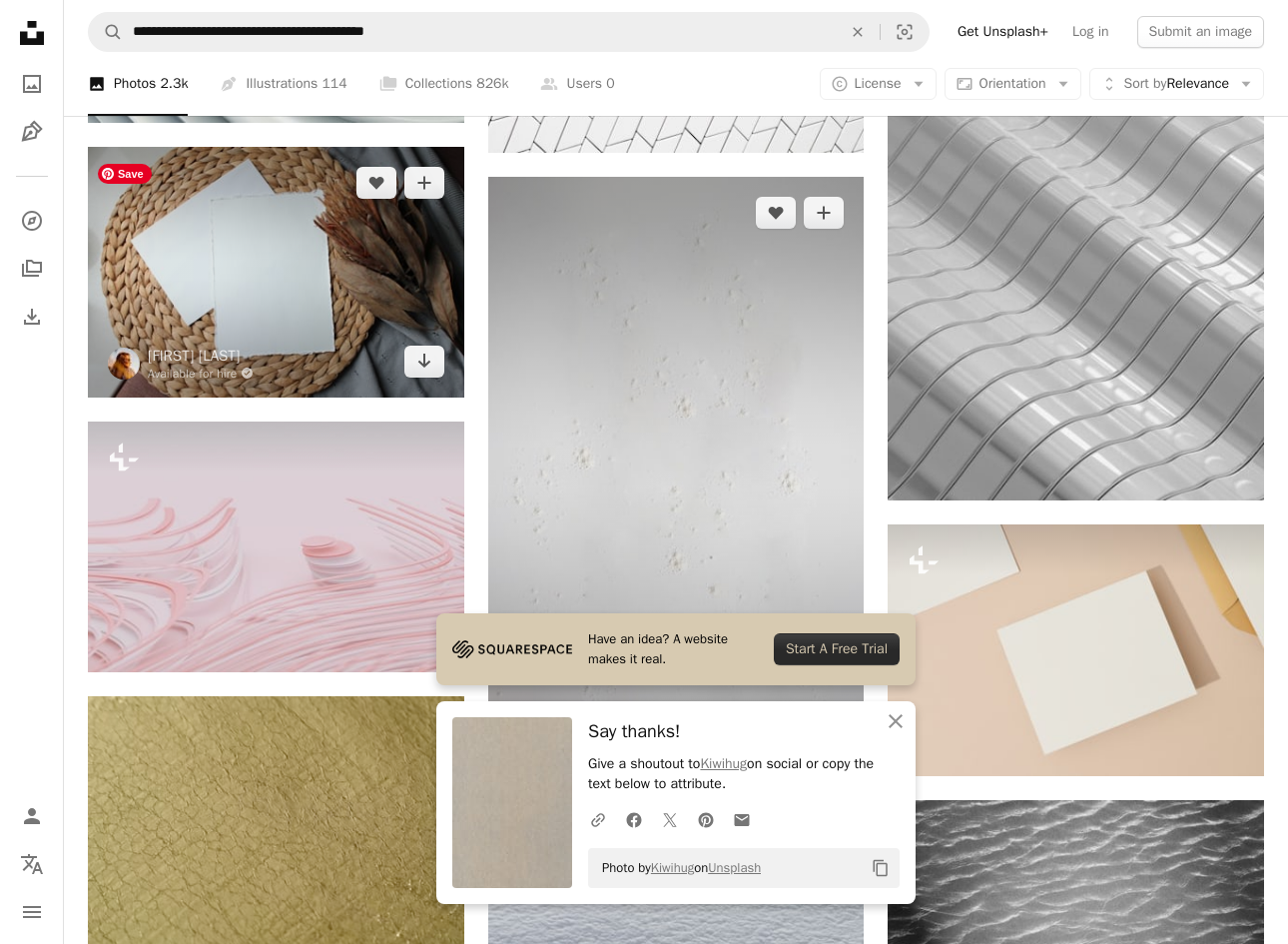 scroll, scrollTop: 35785, scrollLeft: 0, axis: vertical 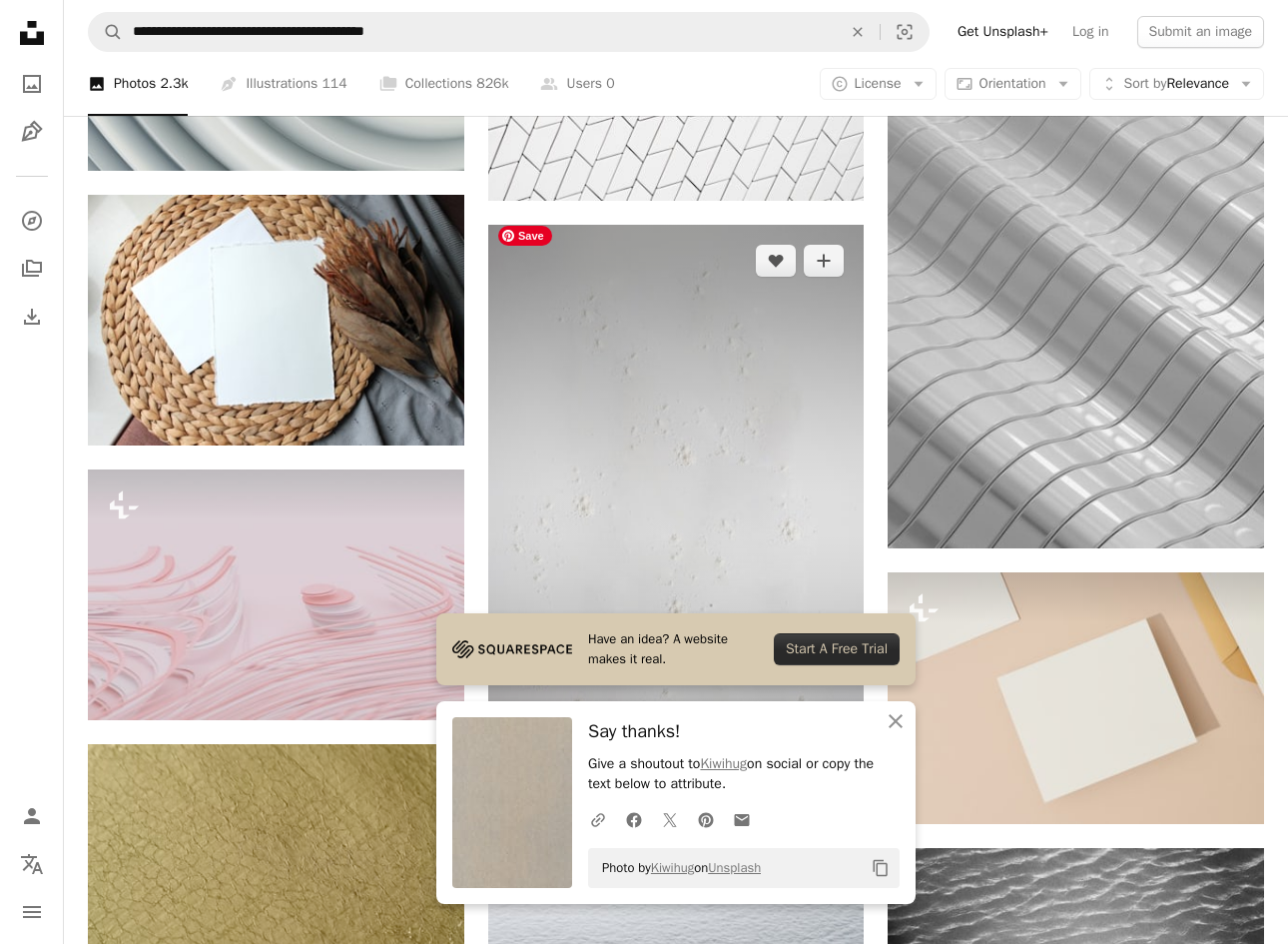 click at bounding box center (676, 520) 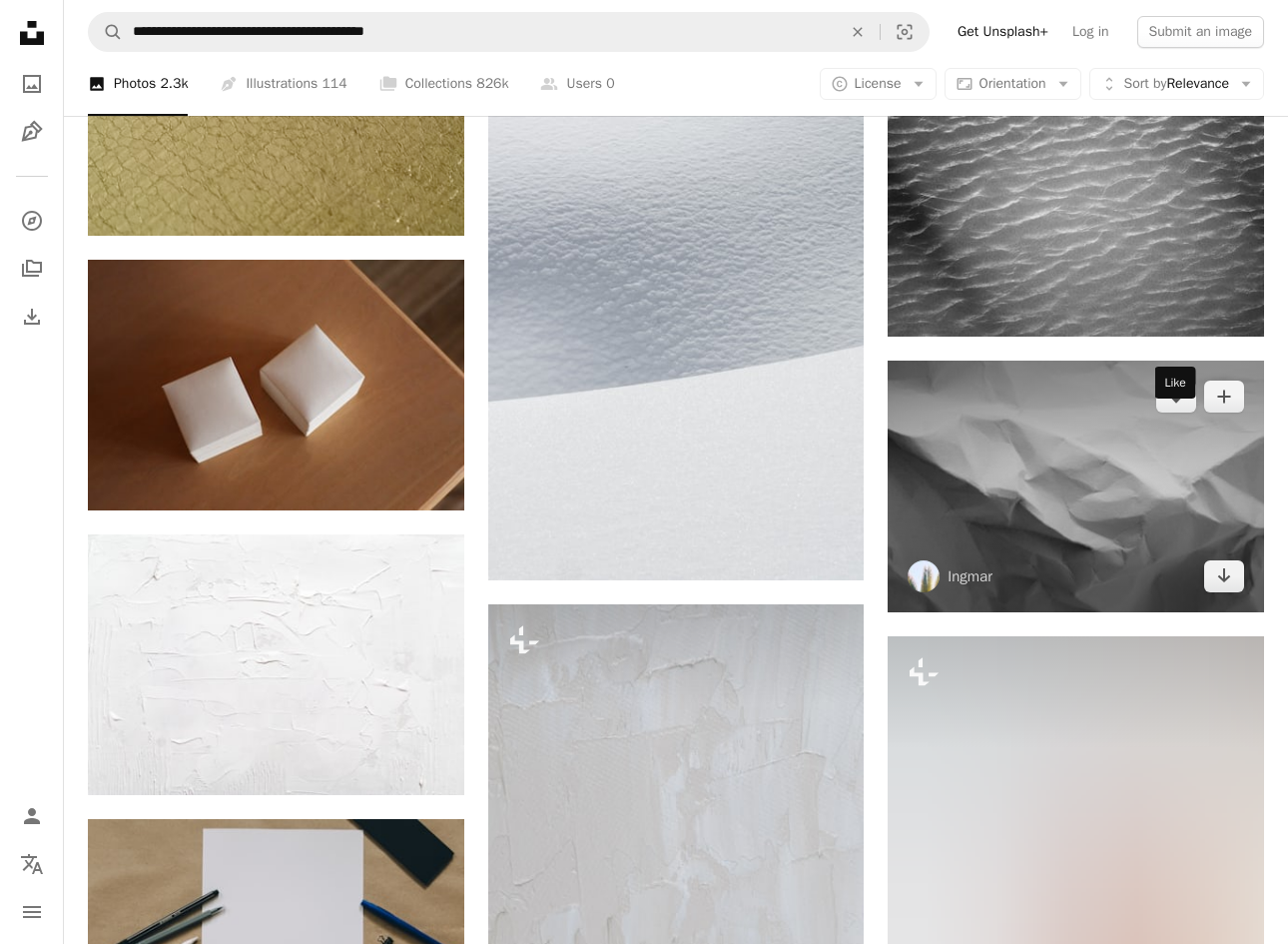 scroll, scrollTop: 36549, scrollLeft: 0, axis: vertical 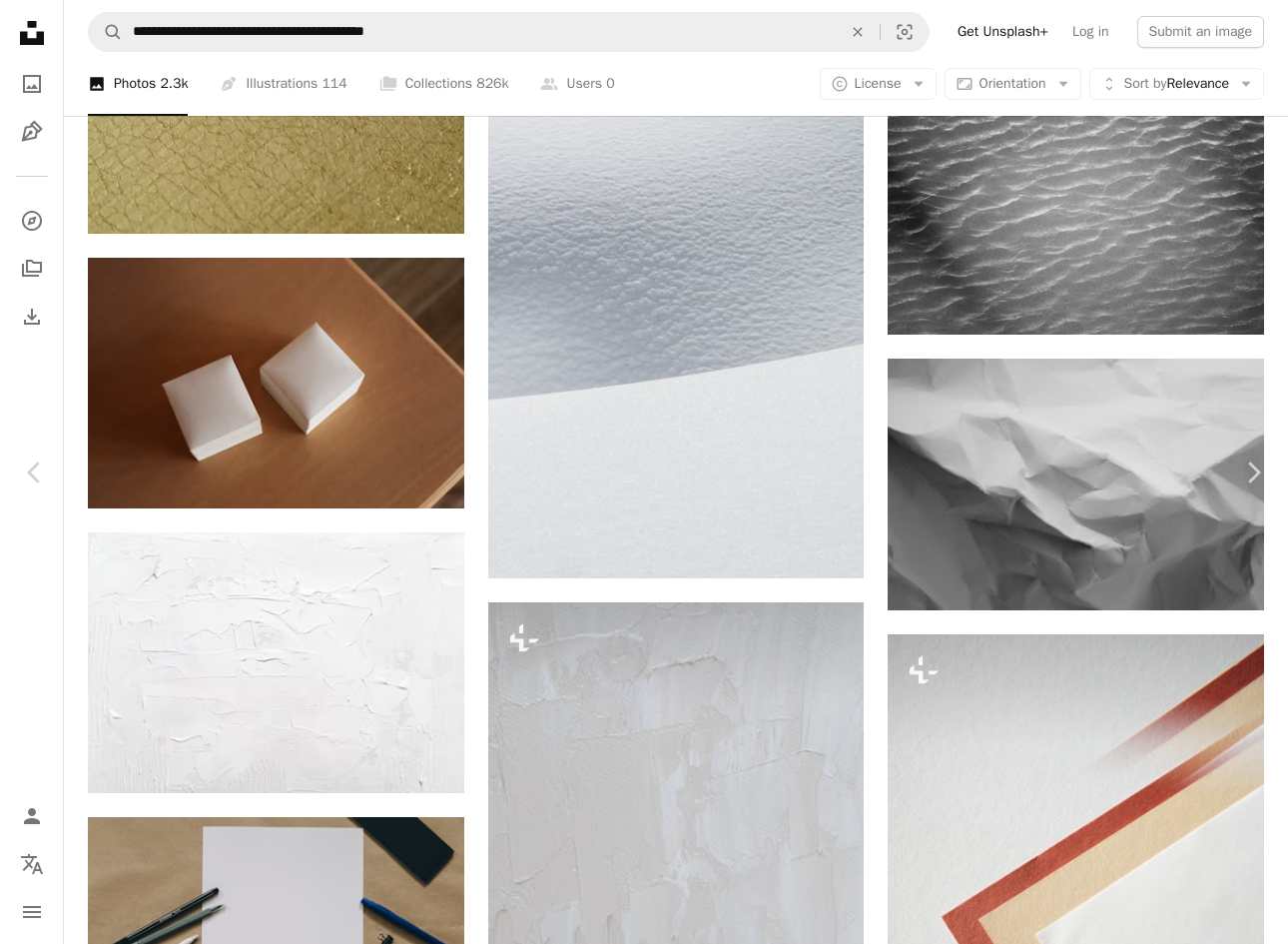 click on "Chevron down" 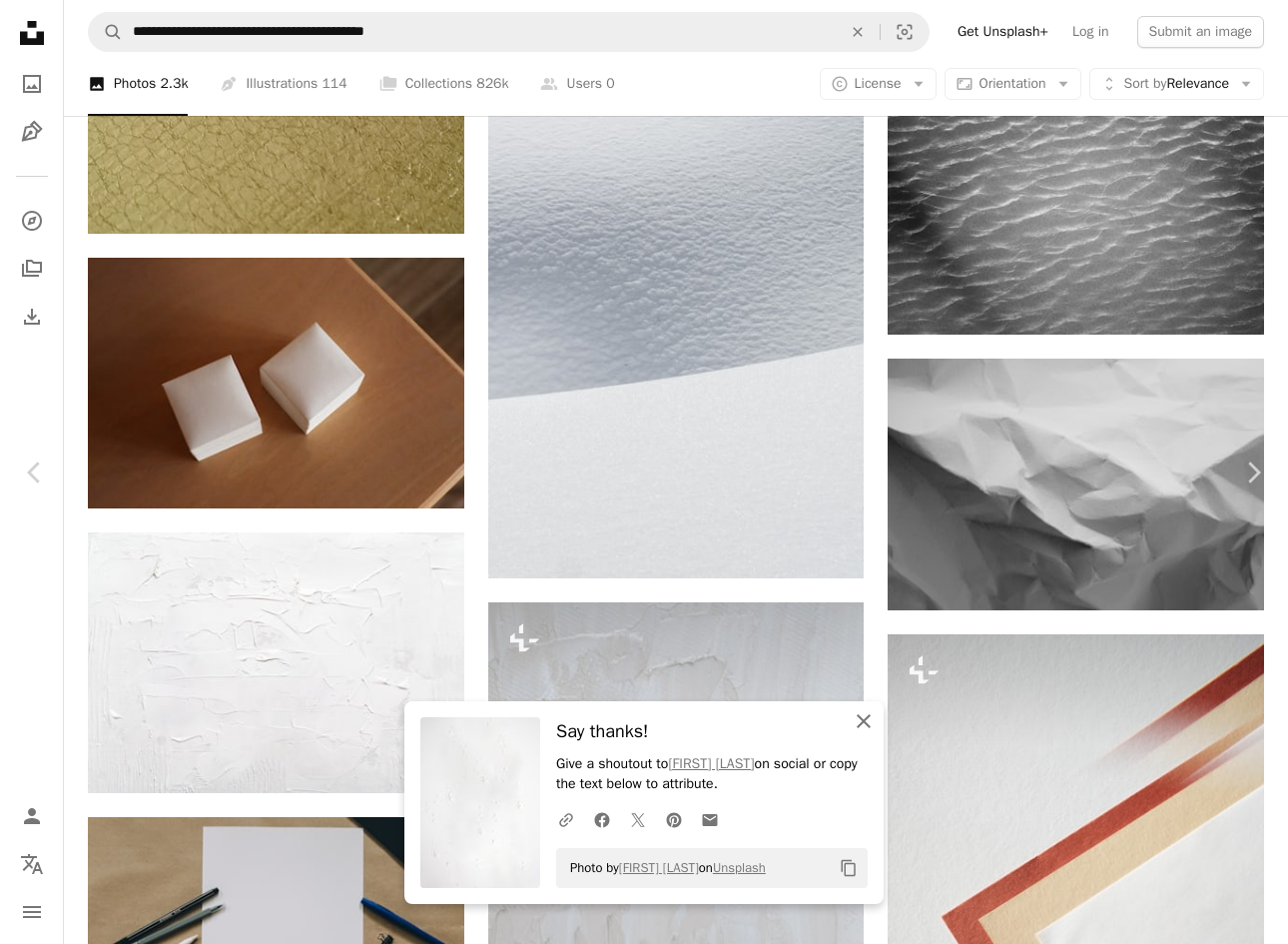 click 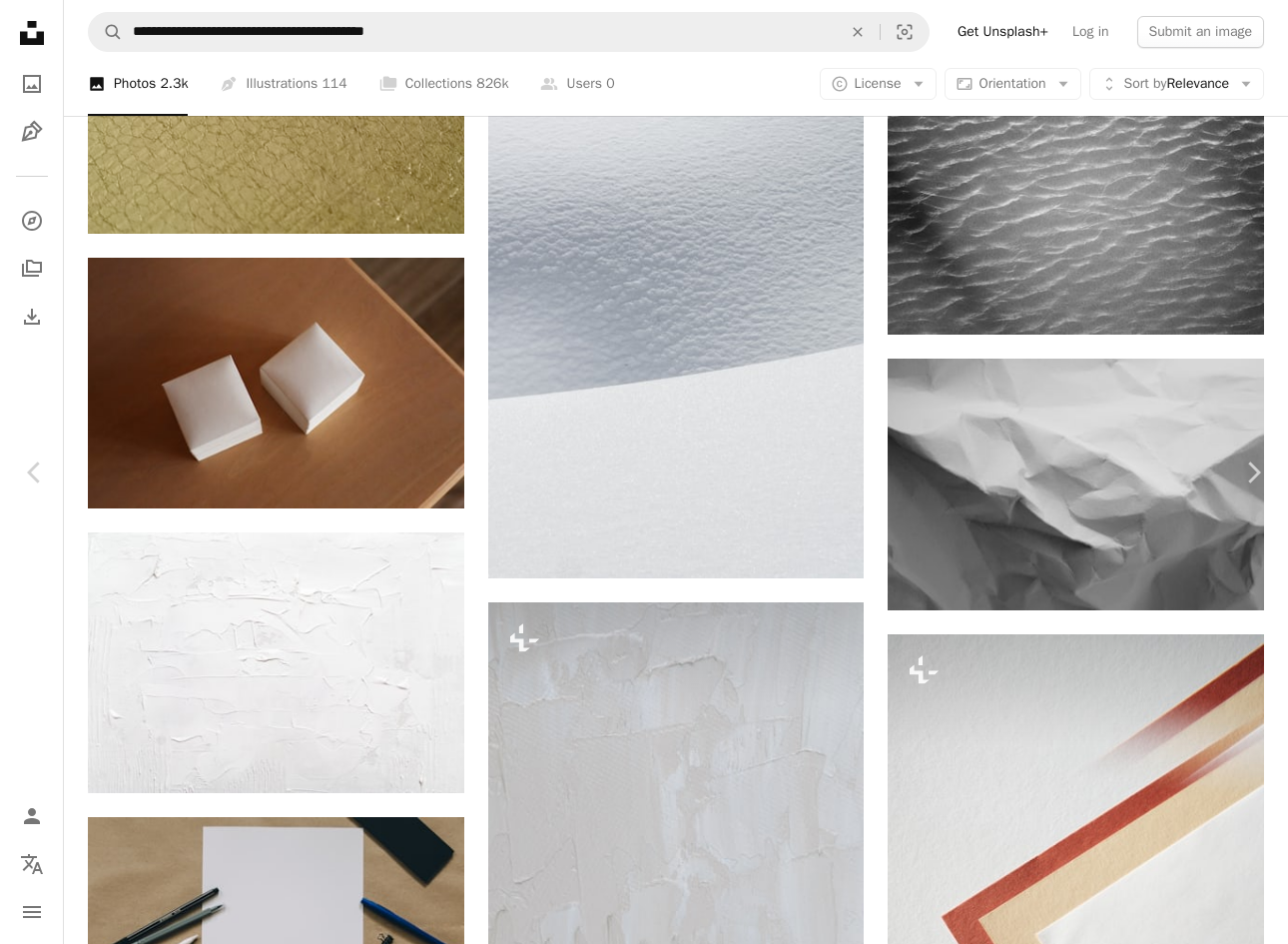 click on "An X shape" at bounding box center [20, 20] 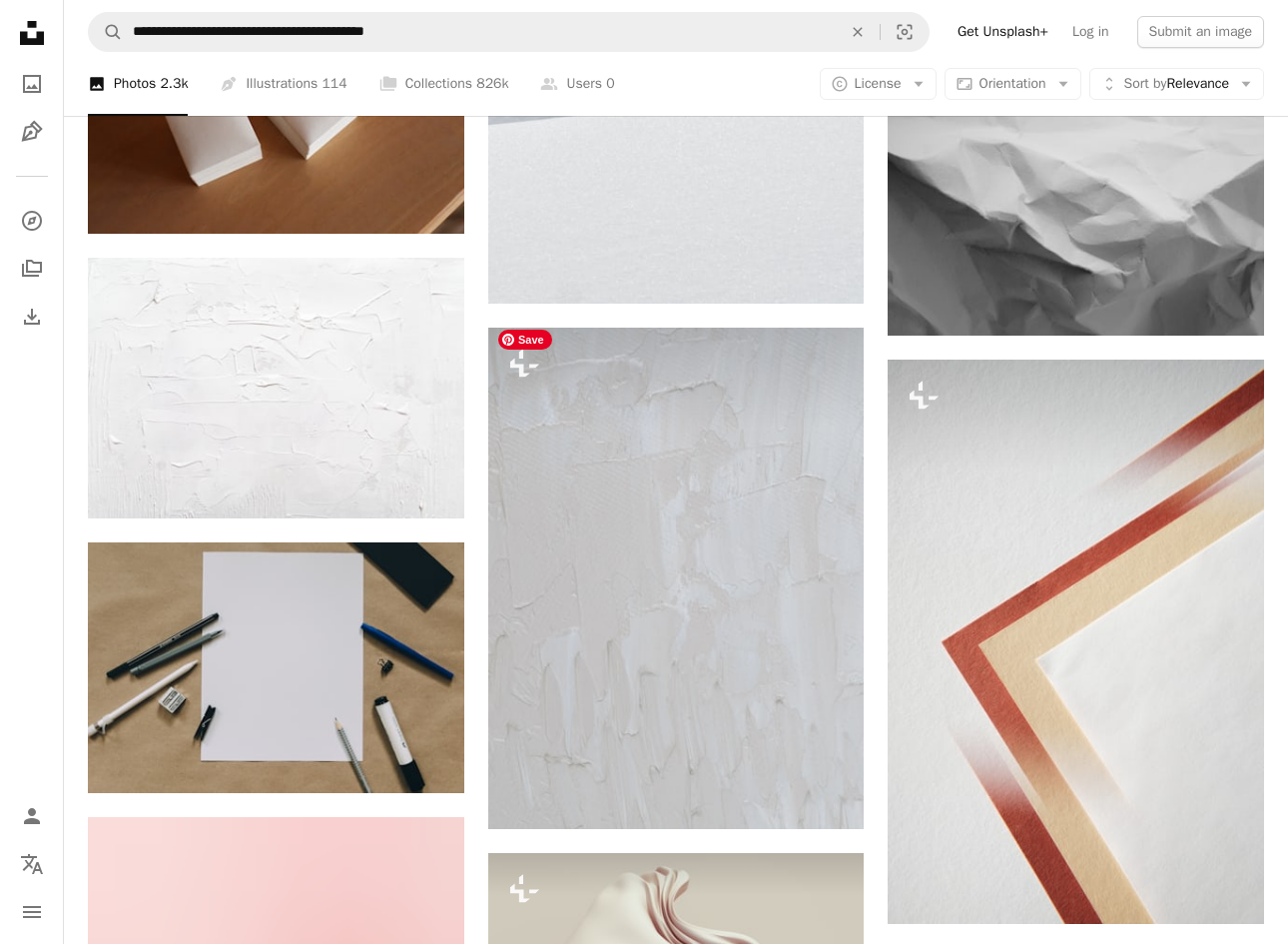 scroll, scrollTop: 36828, scrollLeft: 0, axis: vertical 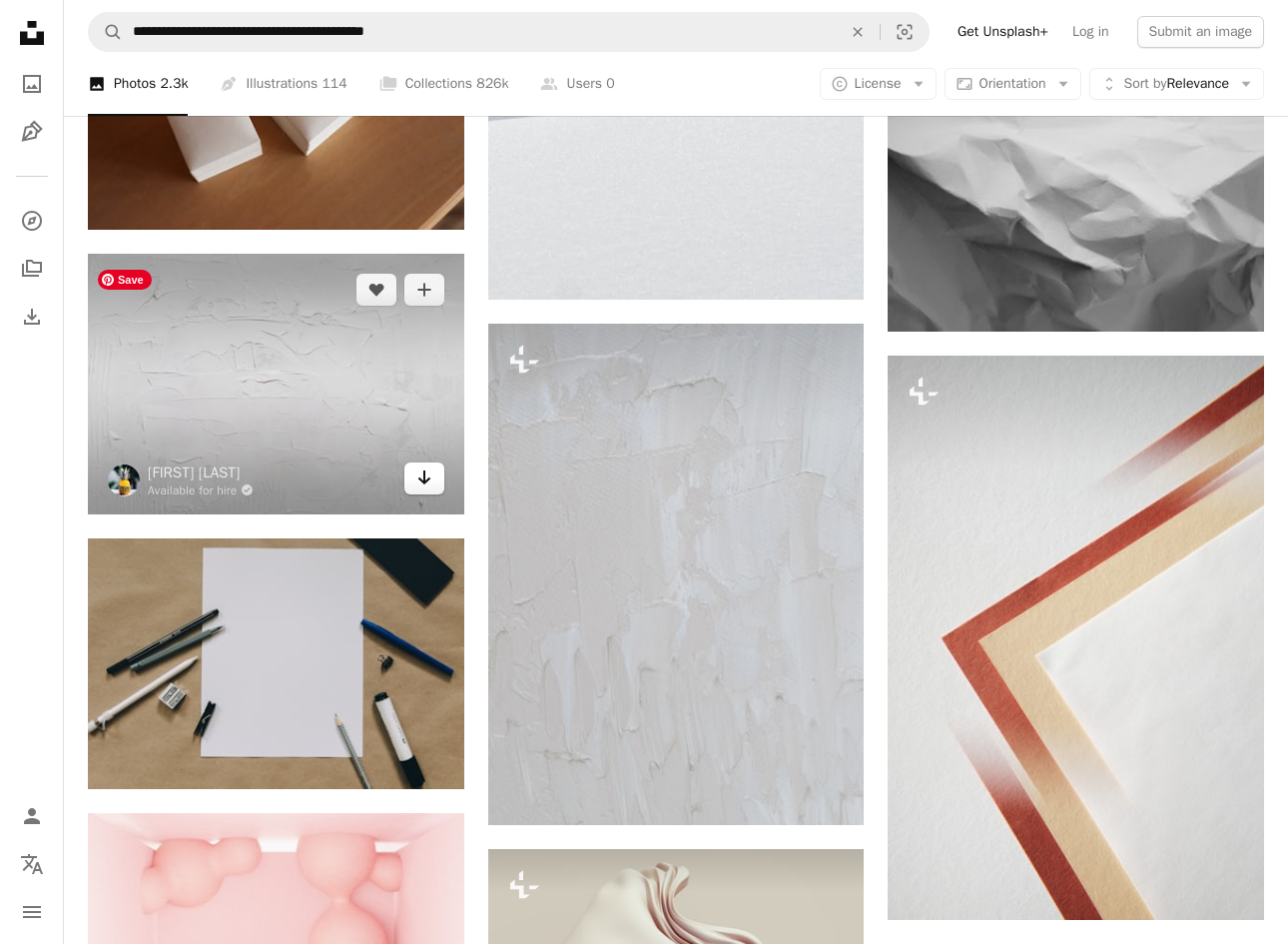click on "Arrow pointing down" 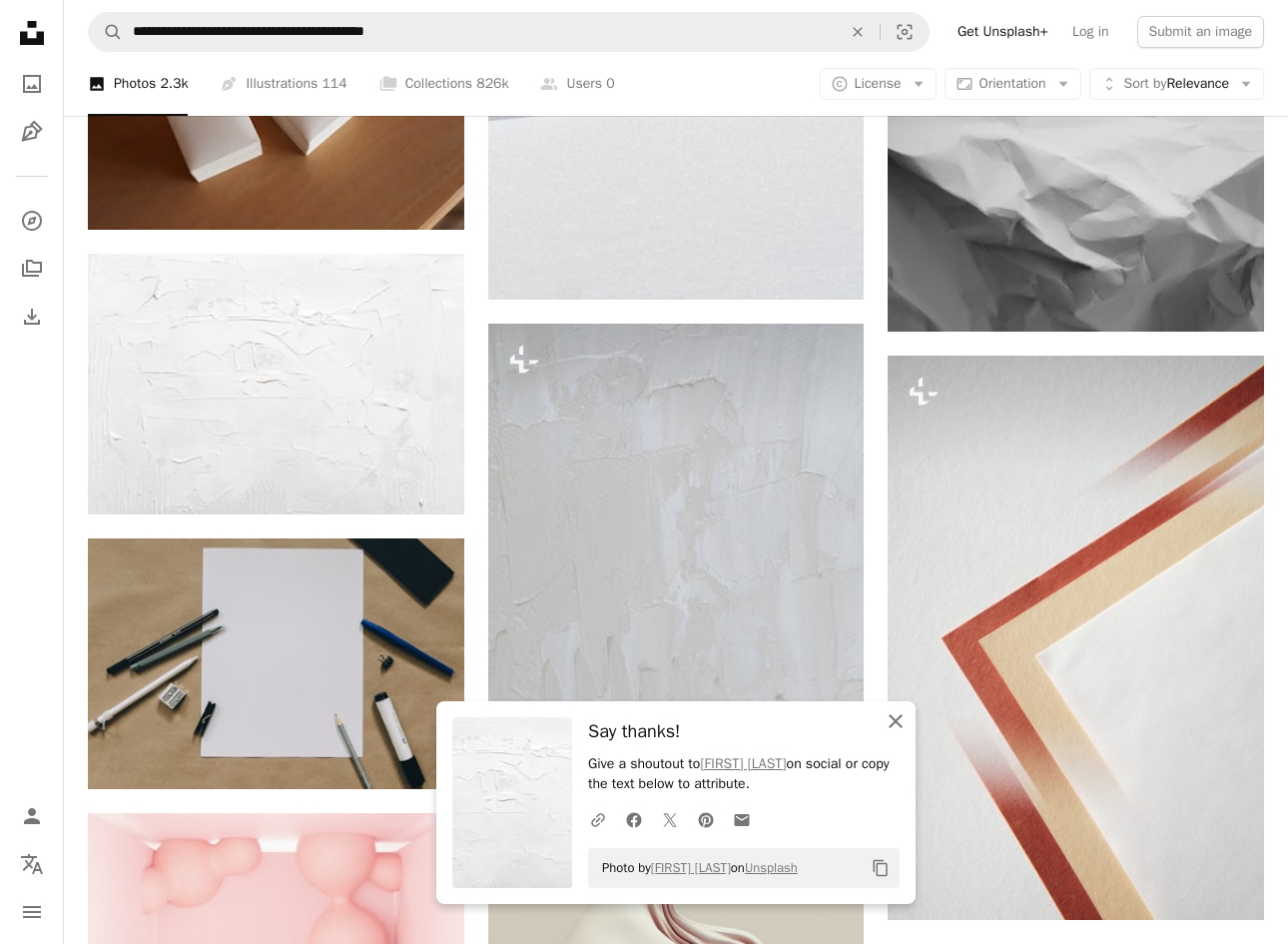 click on "An X shape" 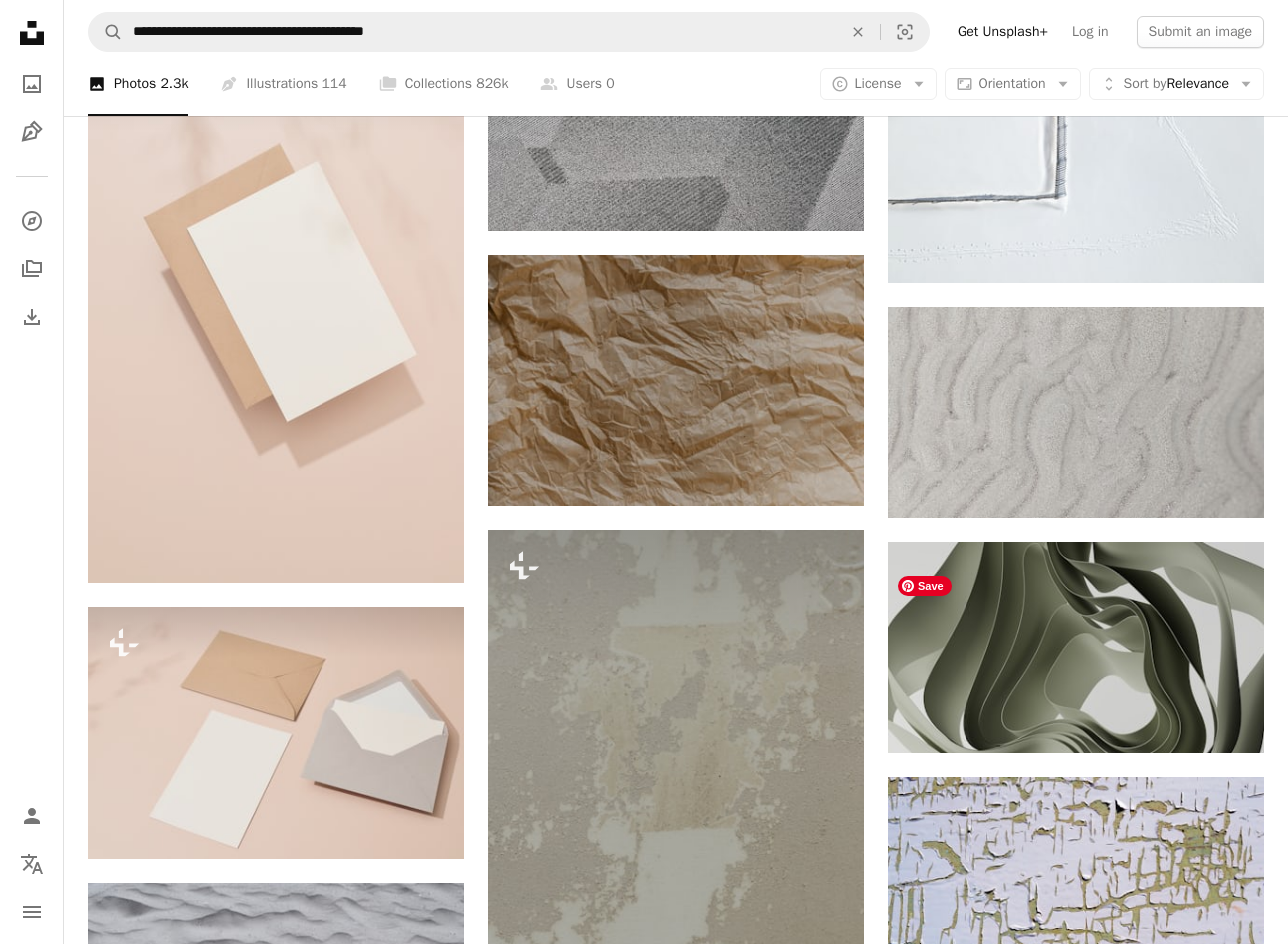 scroll, scrollTop: 40880, scrollLeft: 0, axis: vertical 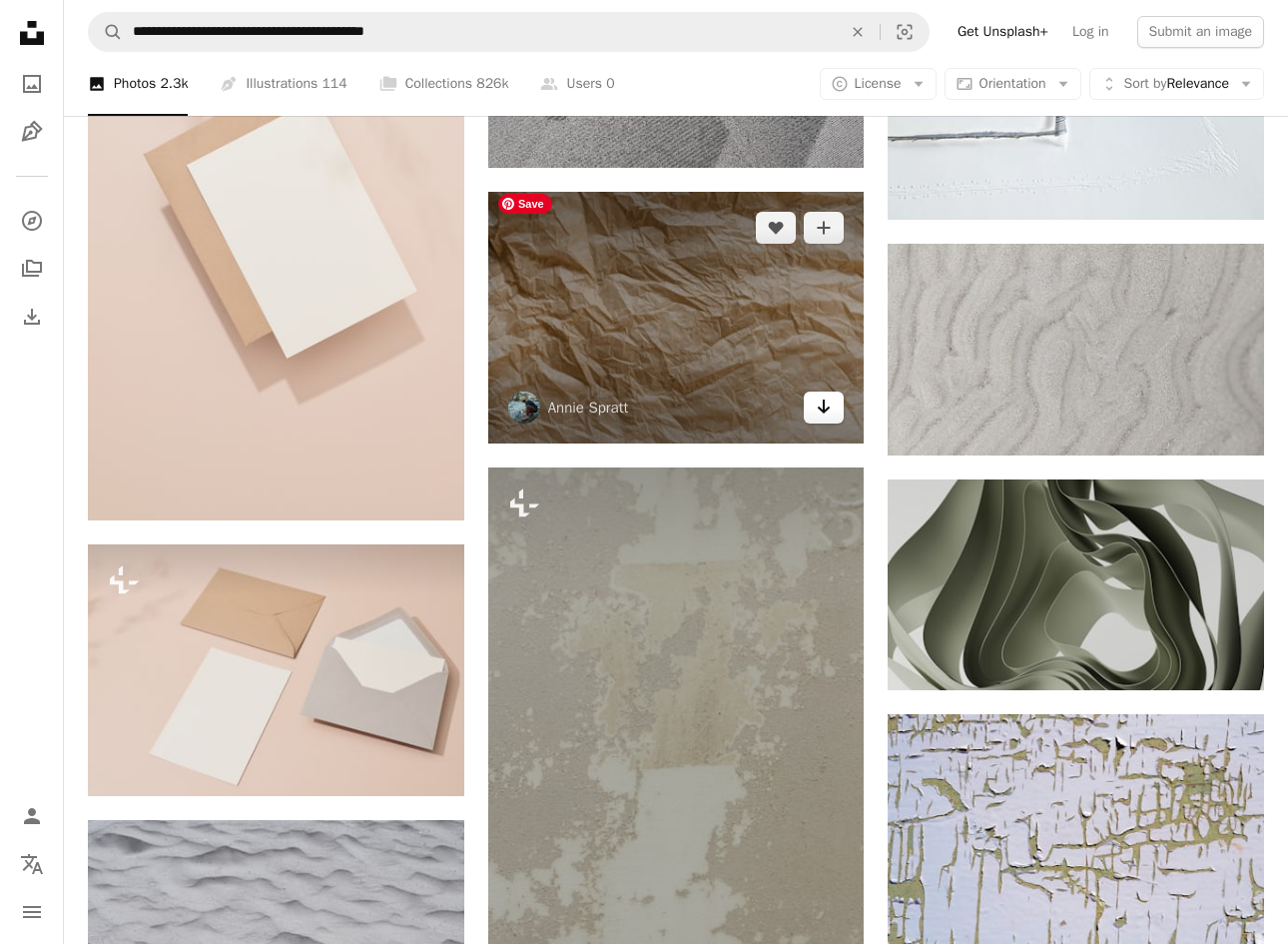 click on "Arrow pointing down" 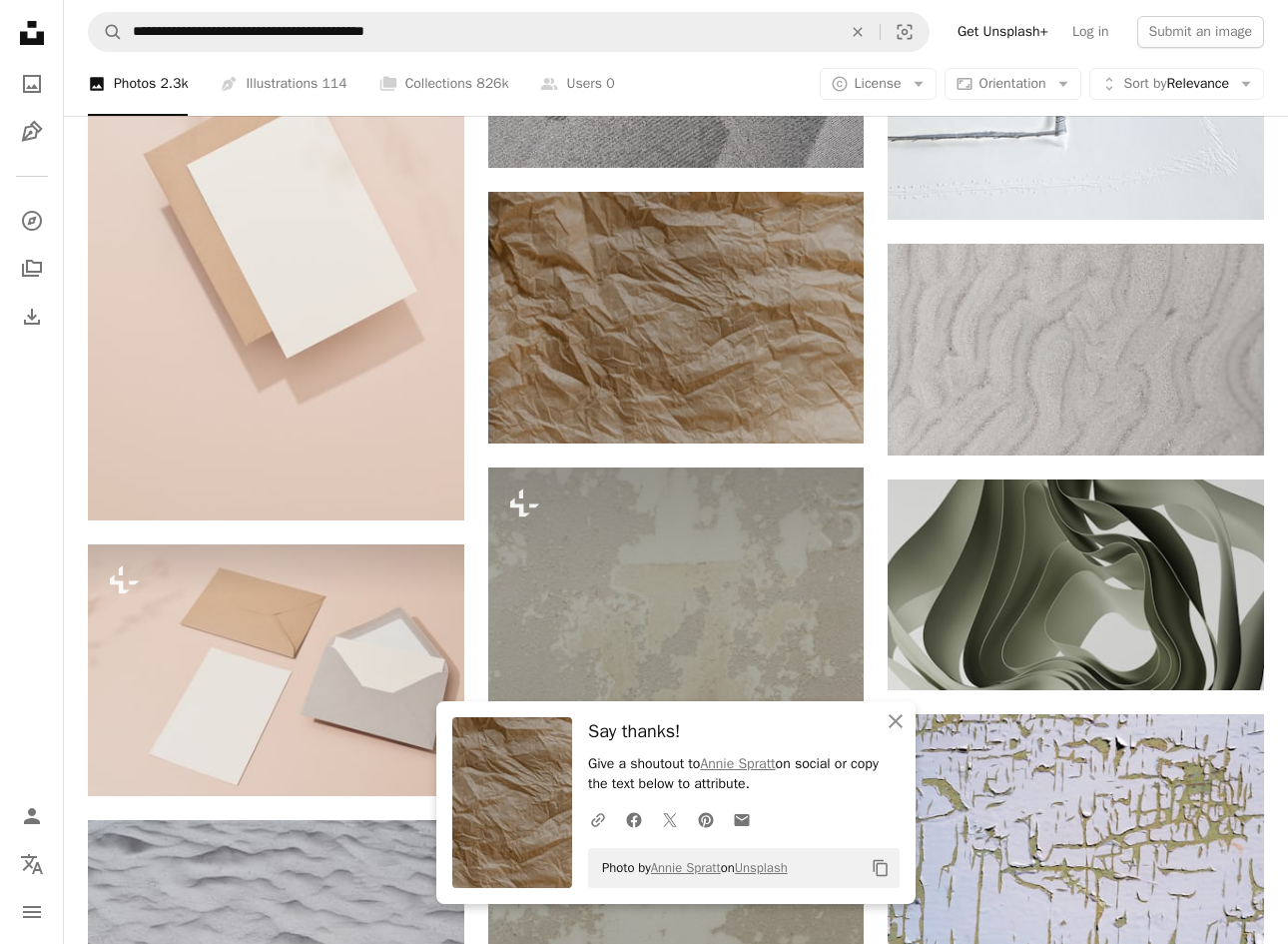 click on "Plus sign for Unsplash+ A heart A plus sign [FIRST] [LAST] For Unsplash+ A lock Download A heart A plus sign [FIRST] [LAST] Available for hire A checkmark inside of a circle Arrow pointing down A heart A plus sign [FIRST] [LAST] Available for hire A checkmark inside of a circle Arrow pointing down A heart A plus sign [FIRST] [LAST] Available for hire A checkmark inside of a circle Arrow pointing down A heart A plus sign [FIRST] Arrow pointing down A heart A plus sign [FIRST] Available for hire A checkmark inside of a circle Arrow pointing down Plus sign for Unsplash+ A heart A plus sign [FIRST] For Unsplash+ A lock Download Plus sign for Unsplash+ A heart A plus sign [INITIAL] [INITIAL] For Unsplash+ A lock Download A heart A plus sign [FIRST] Arrow pointing down –– ––– ––– – ––– ––– – –––– – – – –– ––– – – ––– –– –– –––– –– Learn More A heart A heart" at bounding box center [676, -17396] 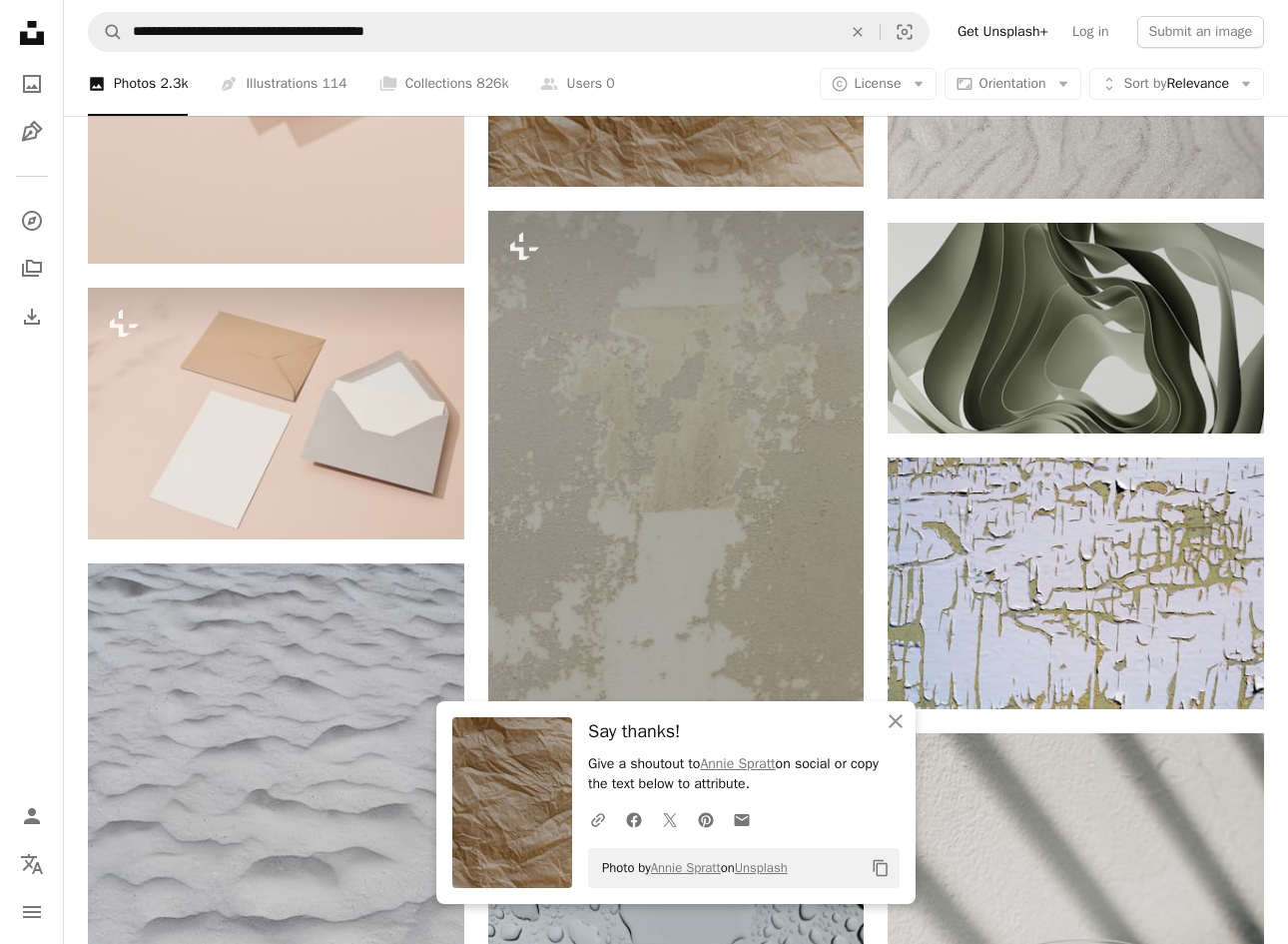 scroll, scrollTop: 41156, scrollLeft: 0, axis: vertical 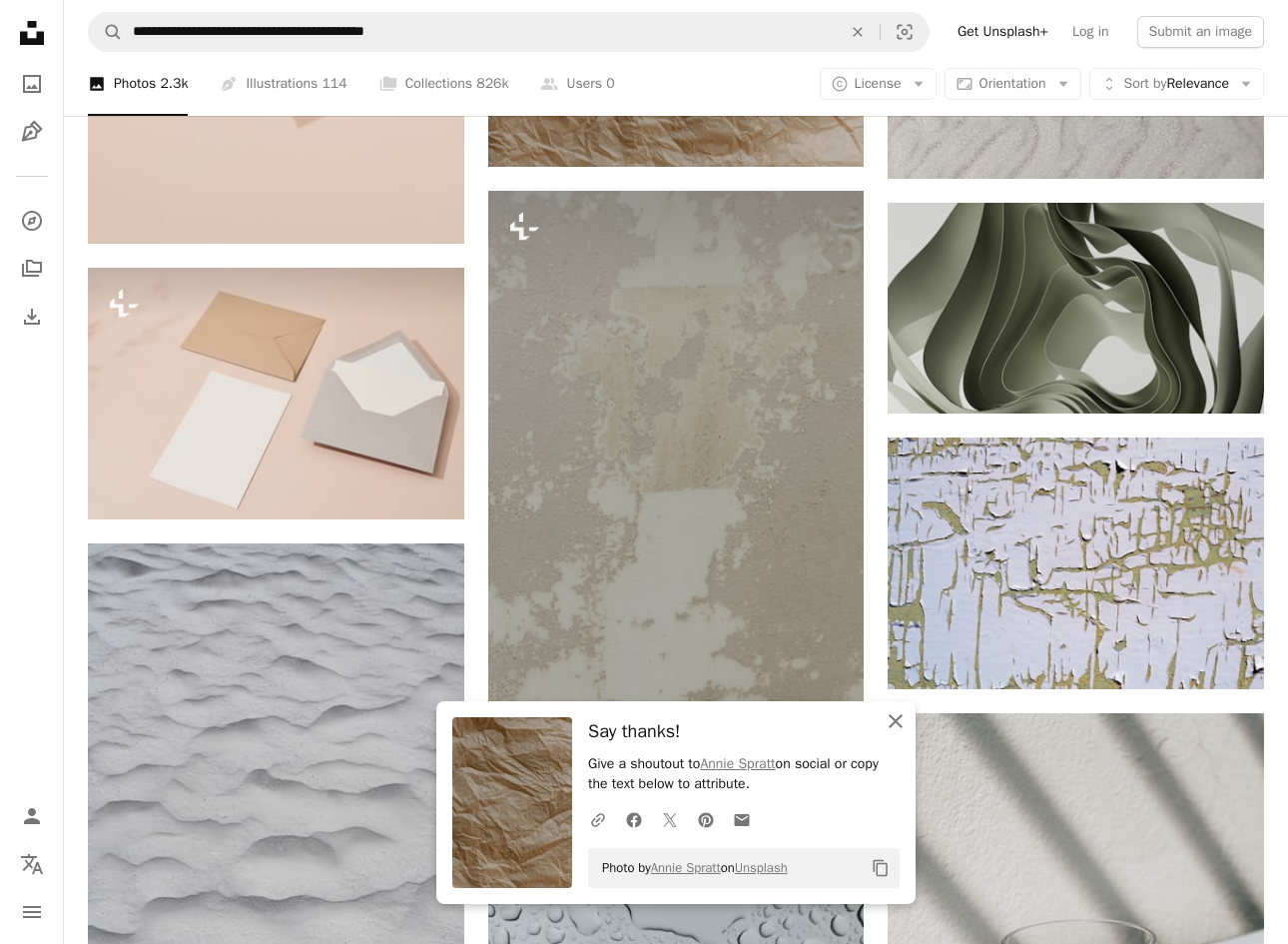 click on "An X shape" 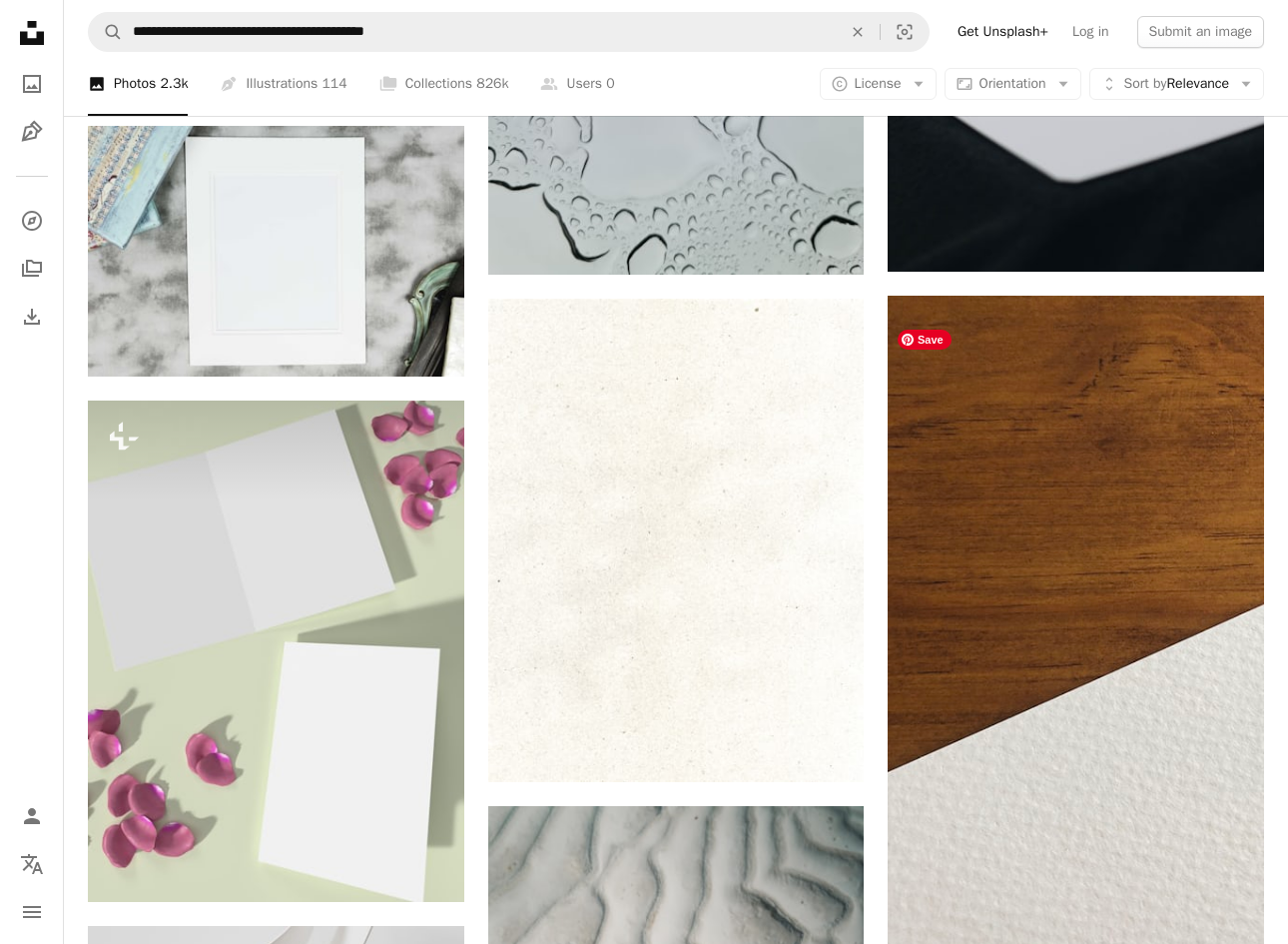 scroll, scrollTop: 42182, scrollLeft: 0, axis: vertical 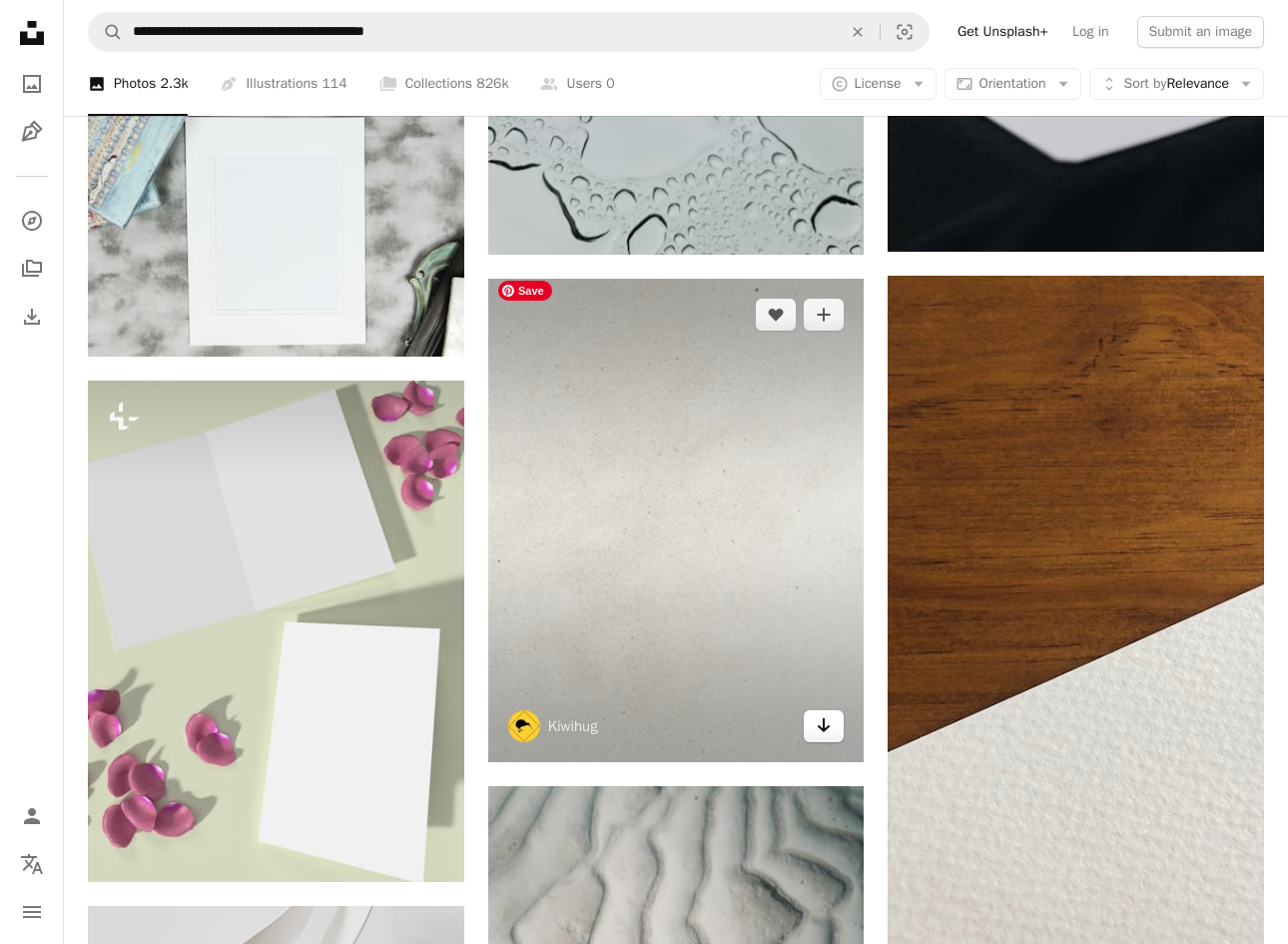 click on "Arrow pointing down" 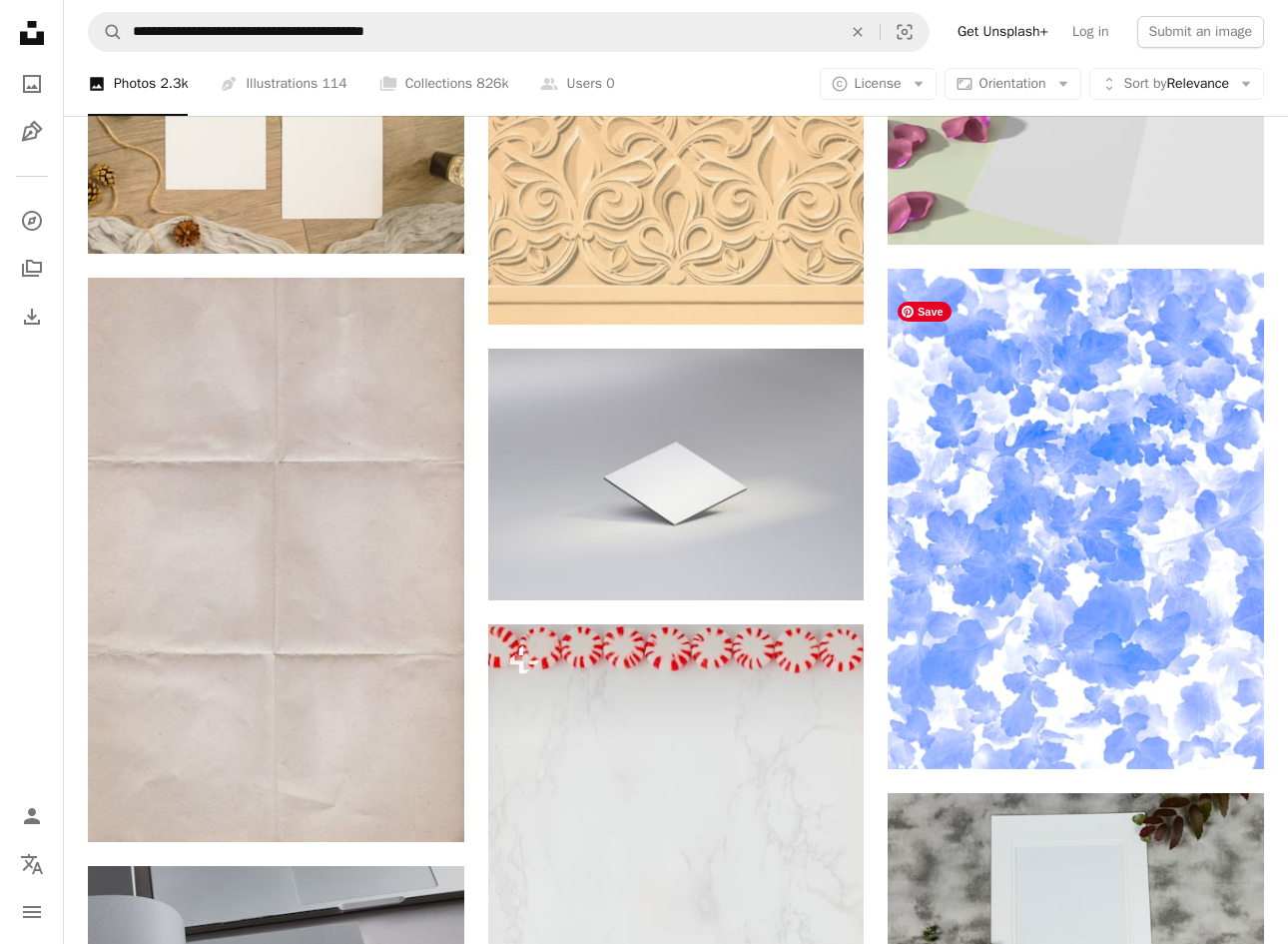 scroll, scrollTop: 54456, scrollLeft: 0, axis: vertical 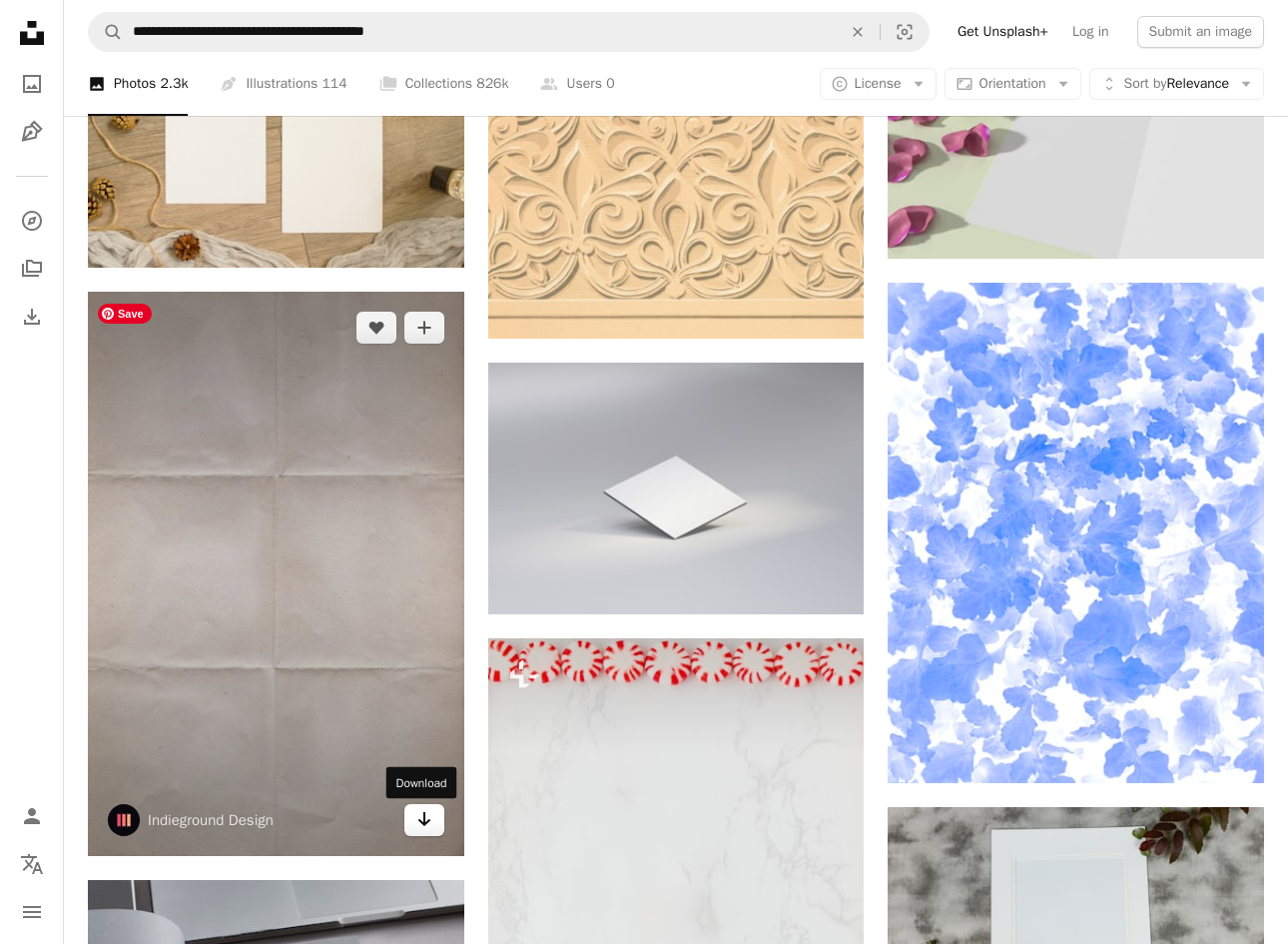 click 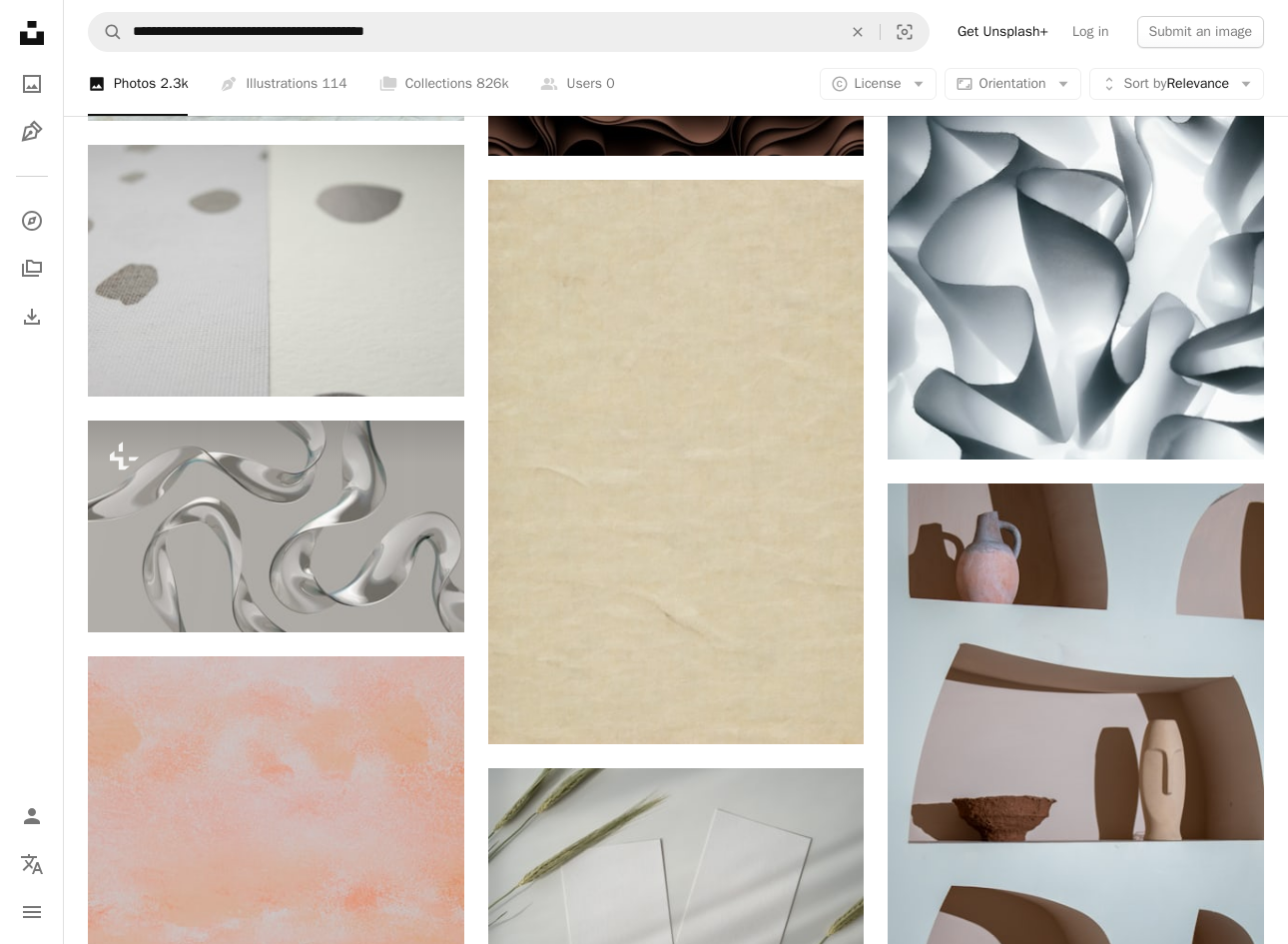 scroll, scrollTop: 58780, scrollLeft: 0, axis: vertical 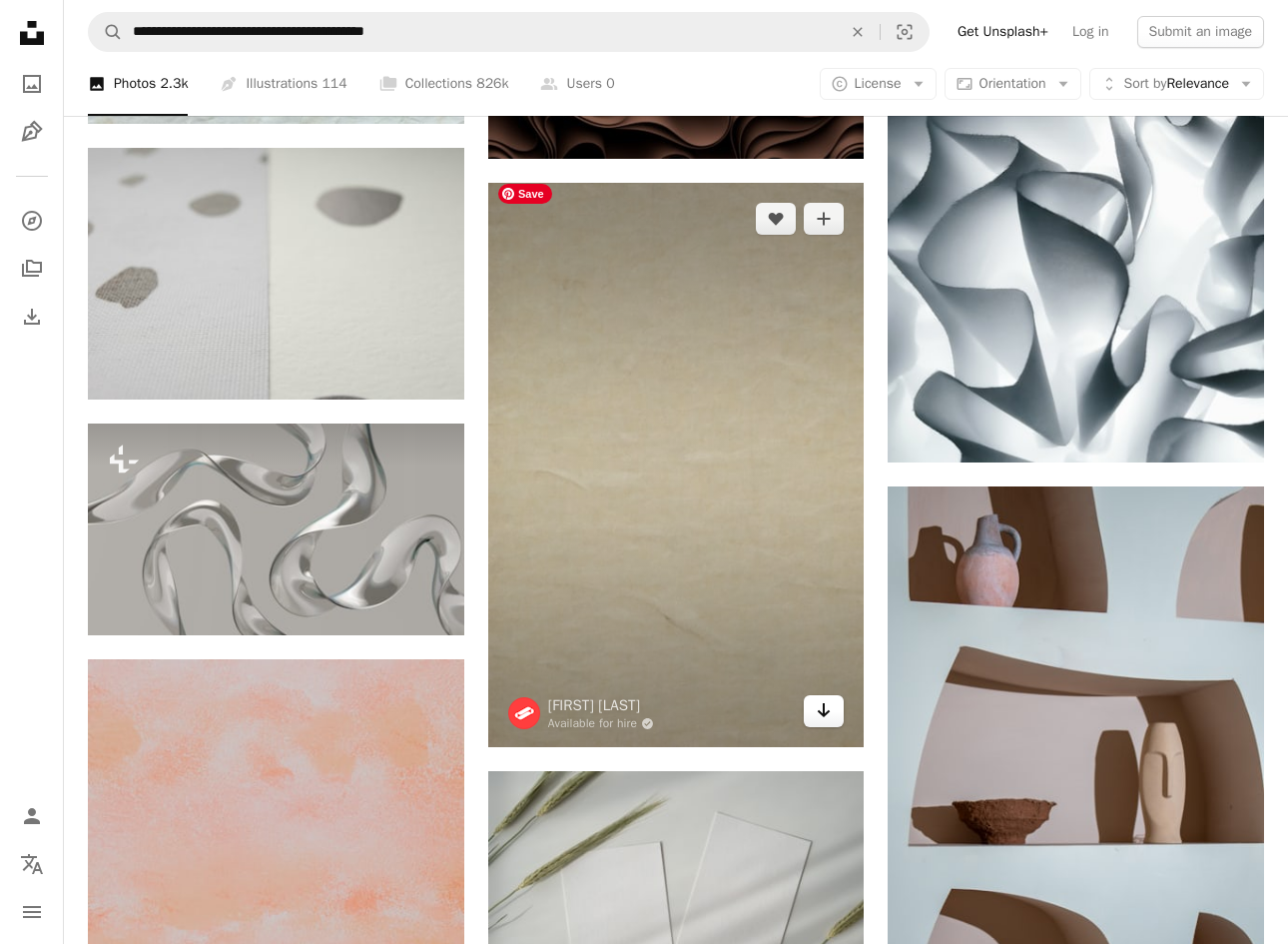 click on "Arrow pointing down" 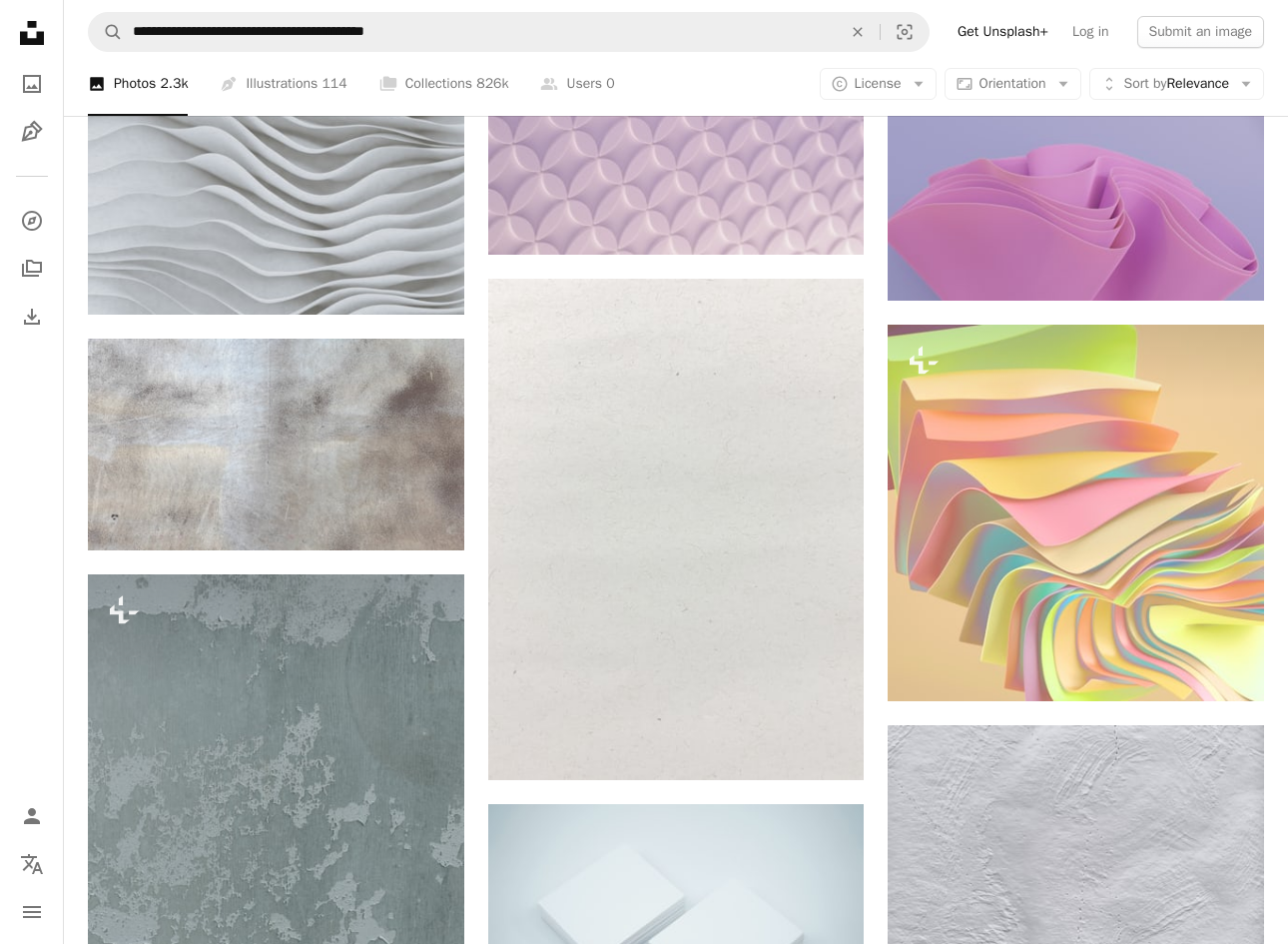 scroll, scrollTop: 64402, scrollLeft: 0, axis: vertical 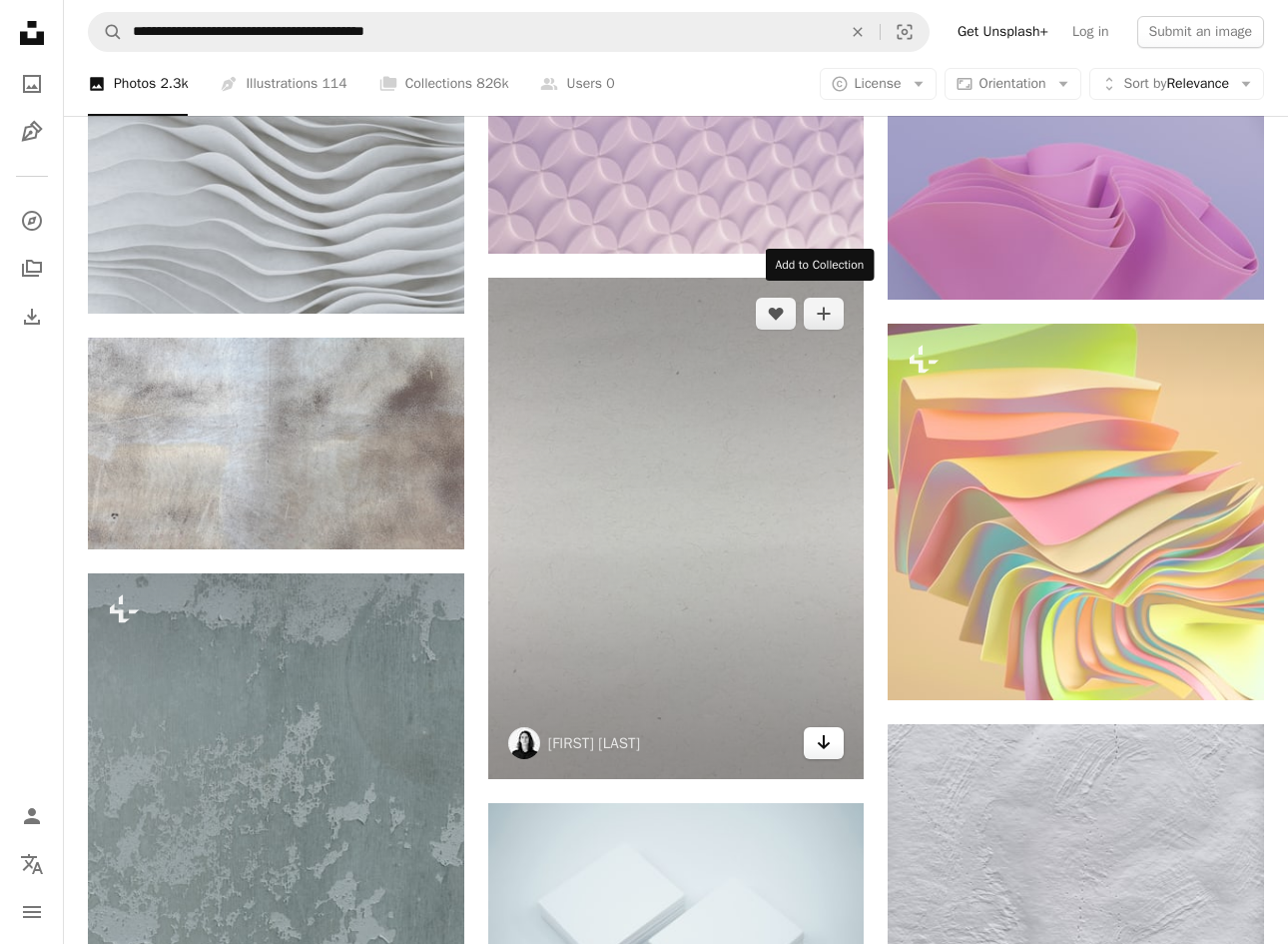 click on "Arrow pointing down" 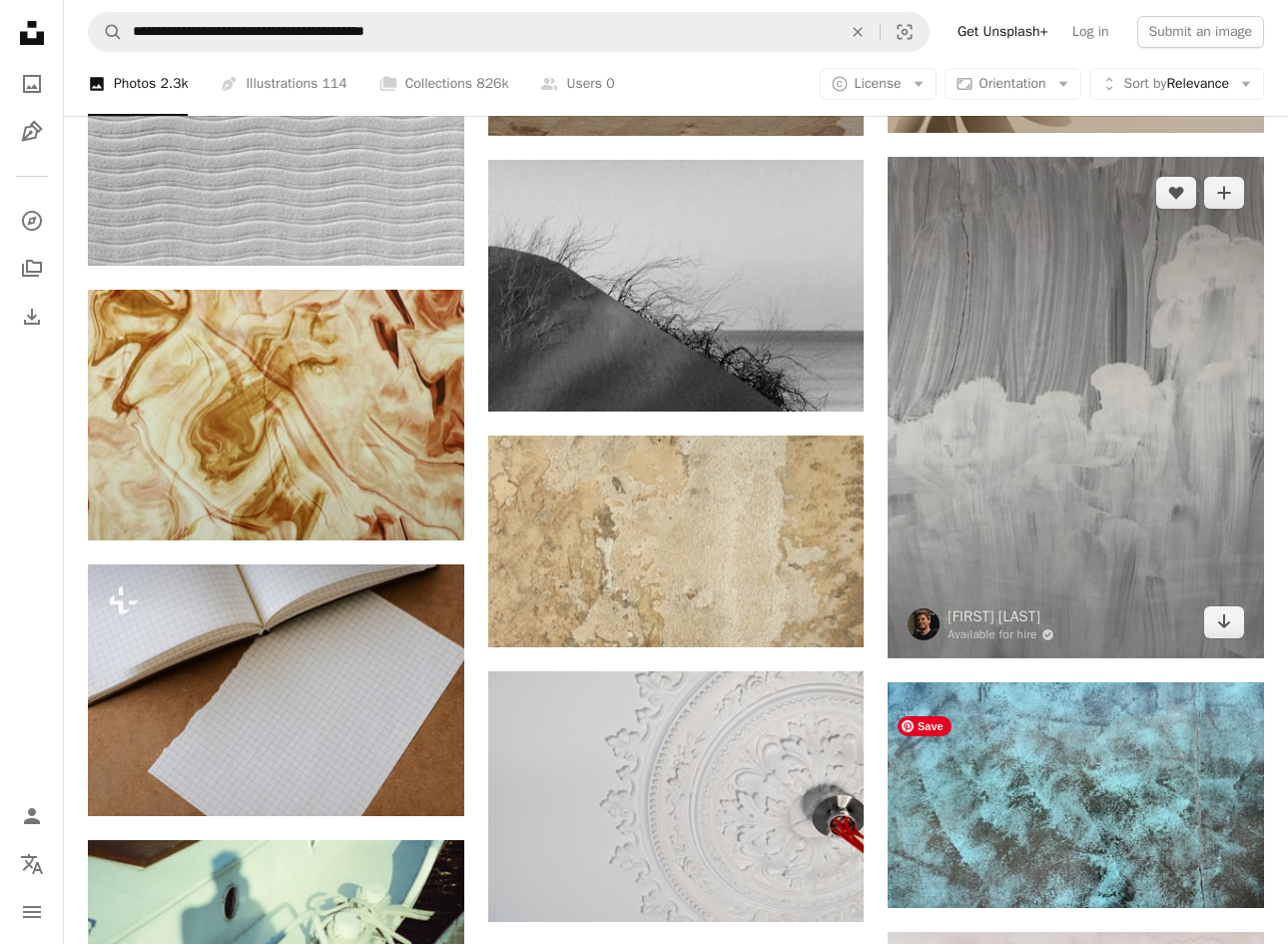 scroll, scrollTop: 66338, scrollLeft: 0, axis: vertical 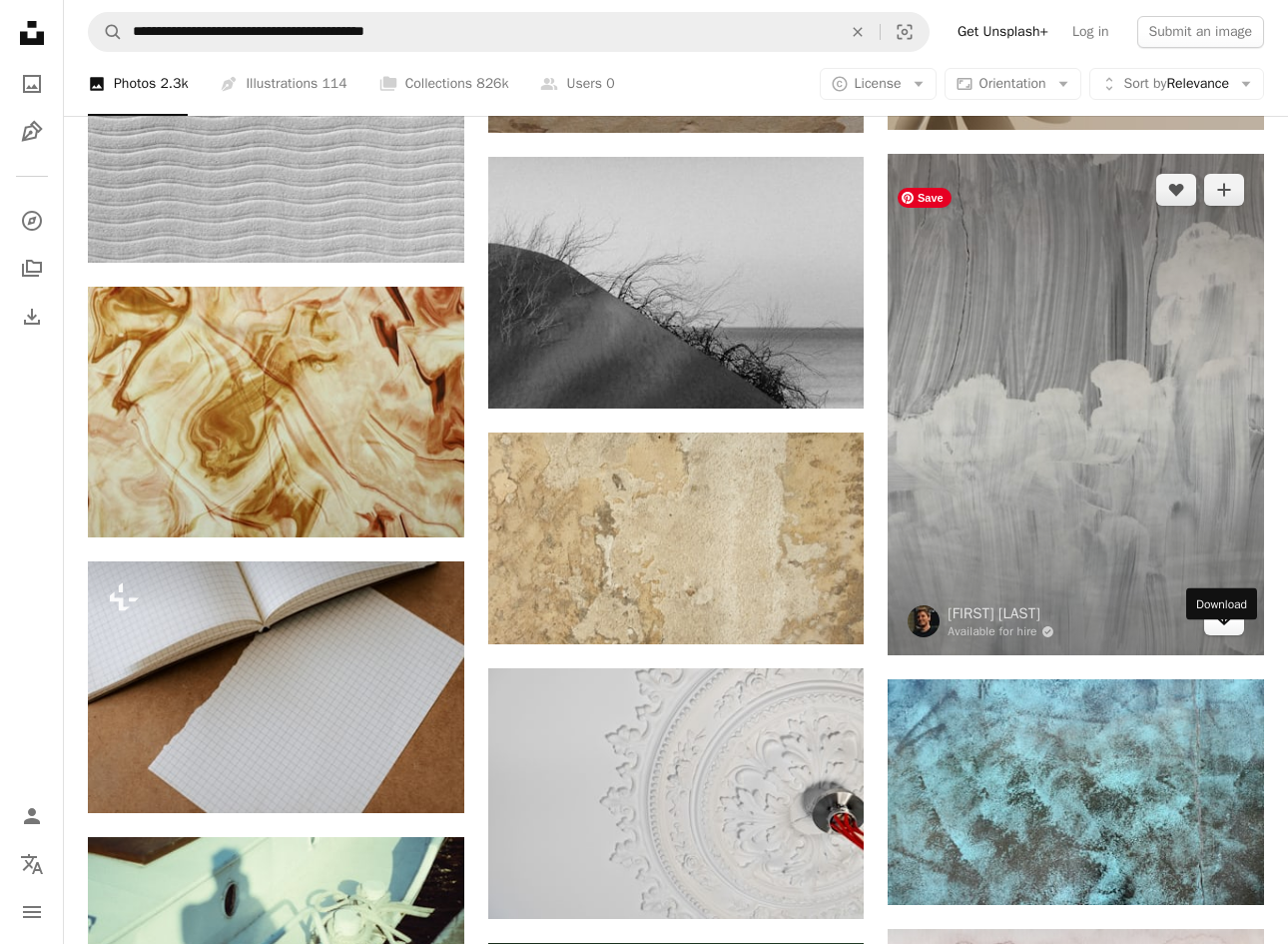click 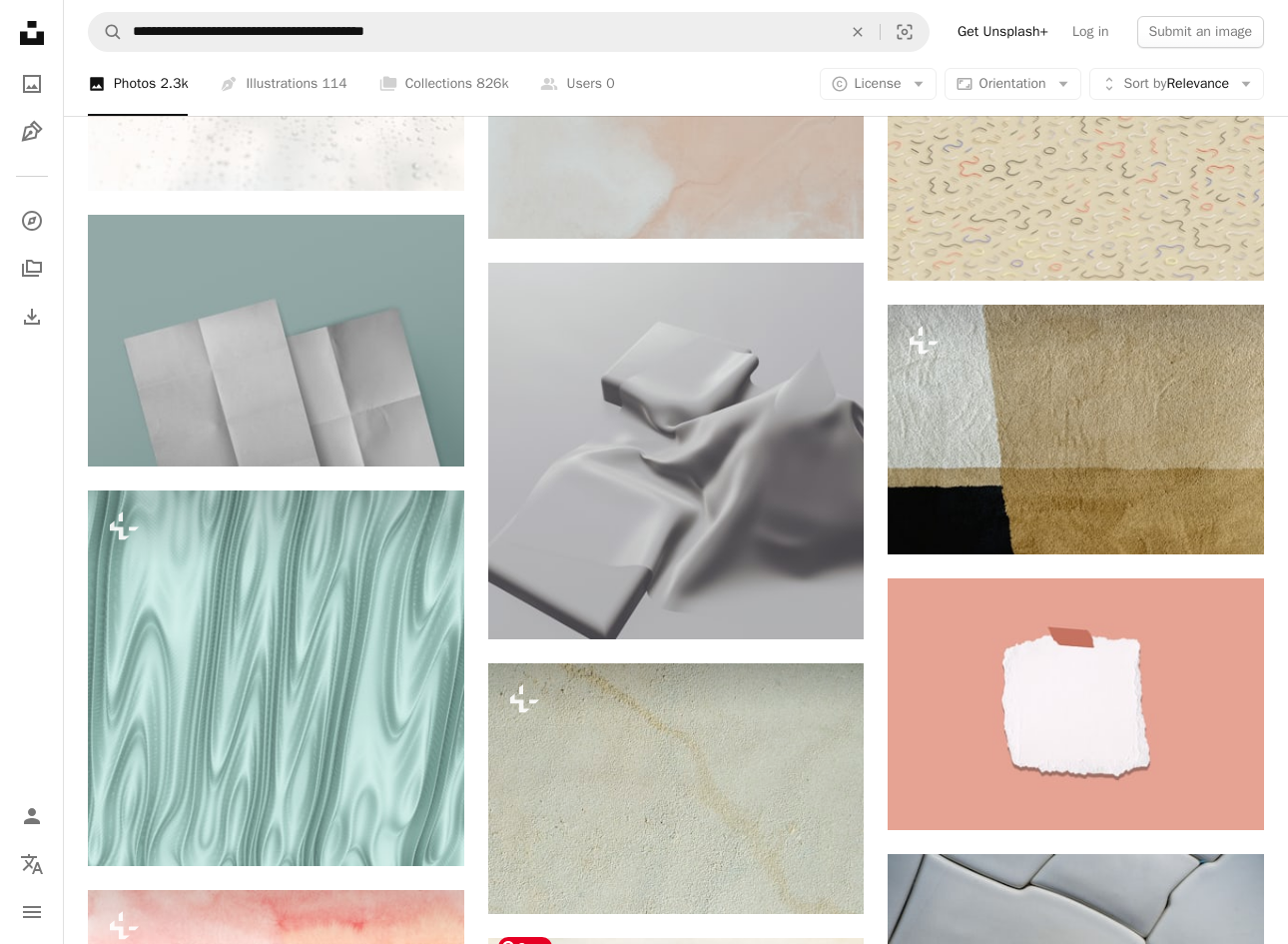 scroll, scrollTop: 71122, scrollLeft: 0, axis: vertical 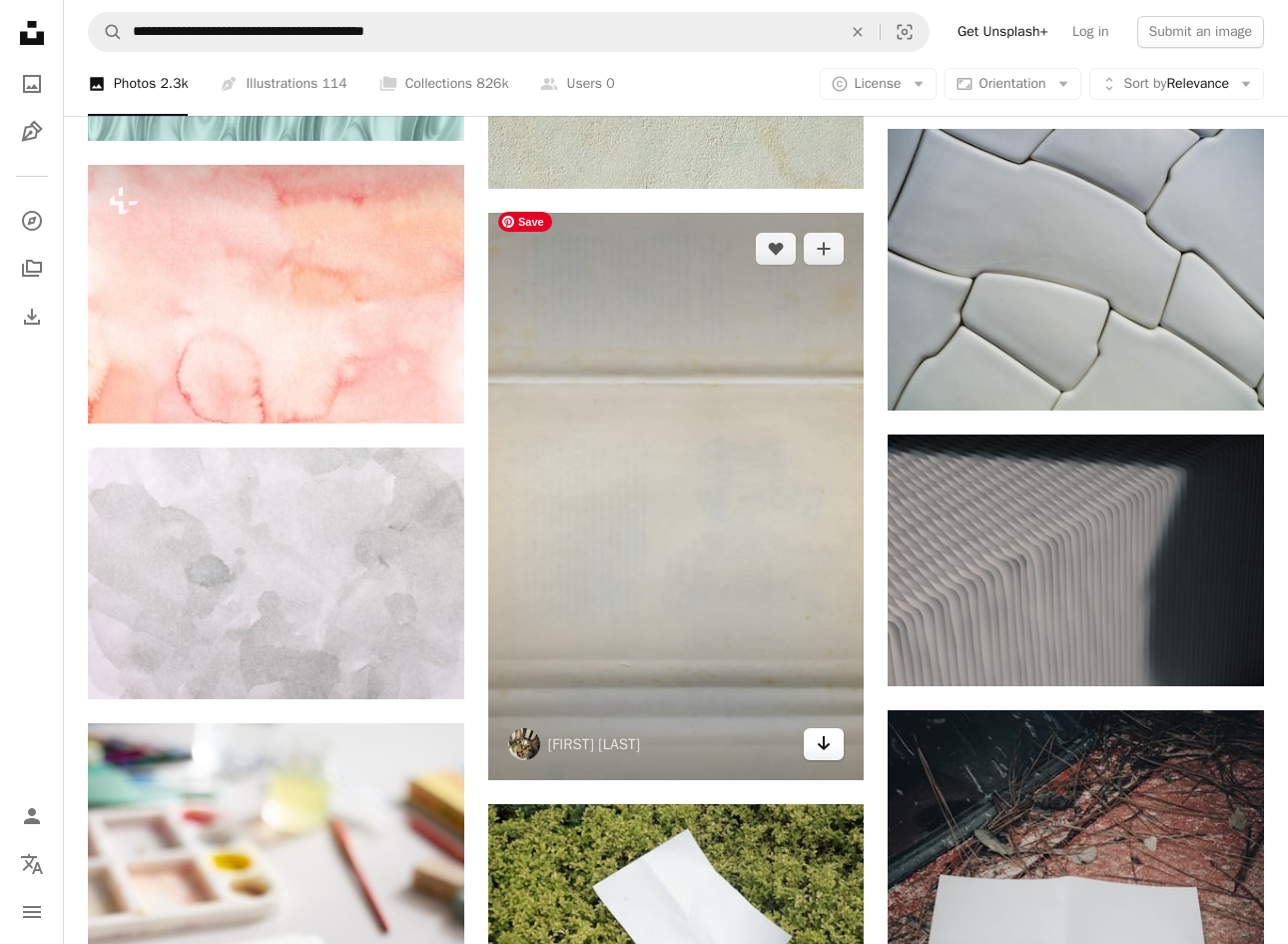 click 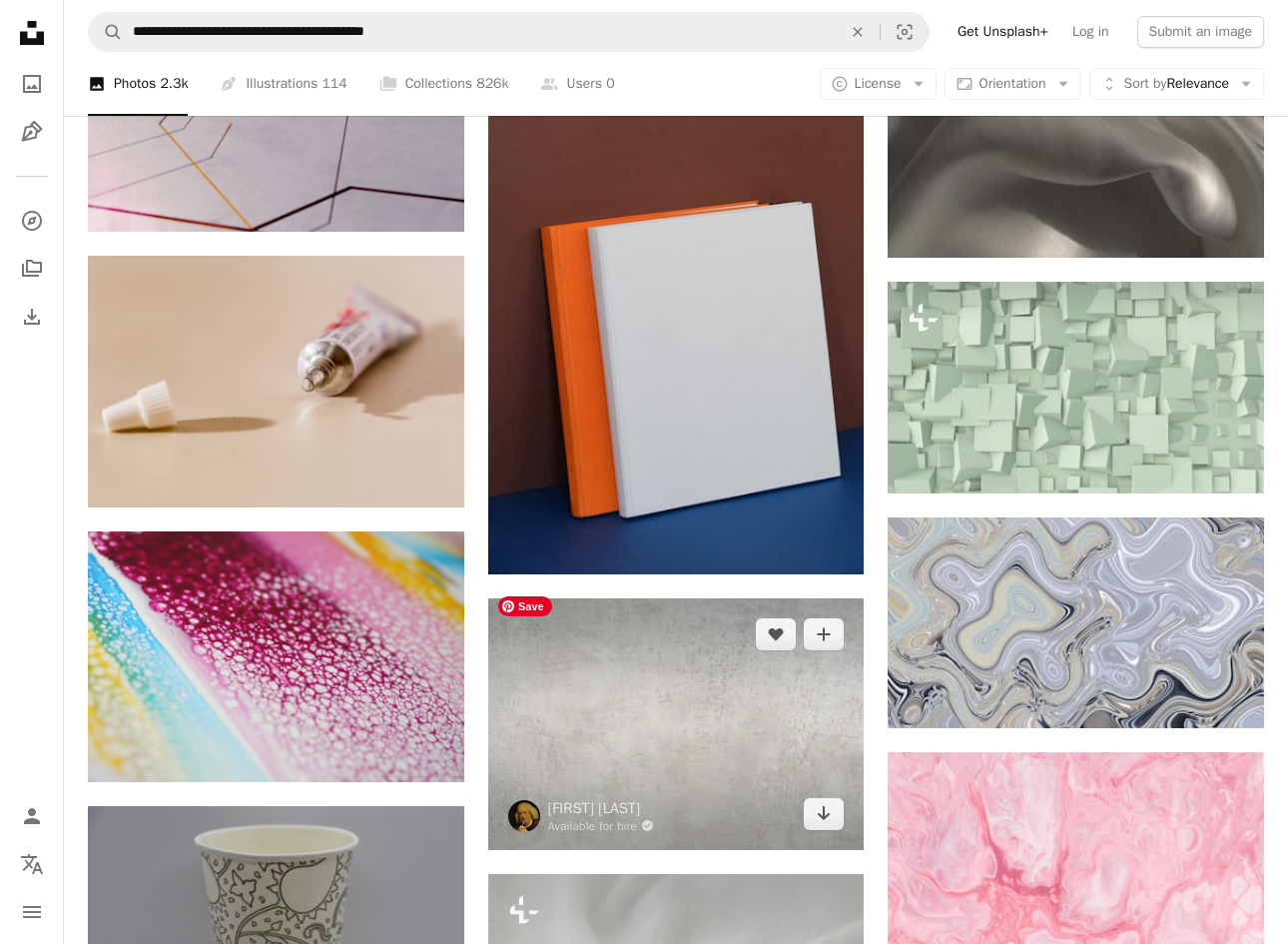 scroll, scrollTop: 75133, scrollLeft: 0, axis: vertical 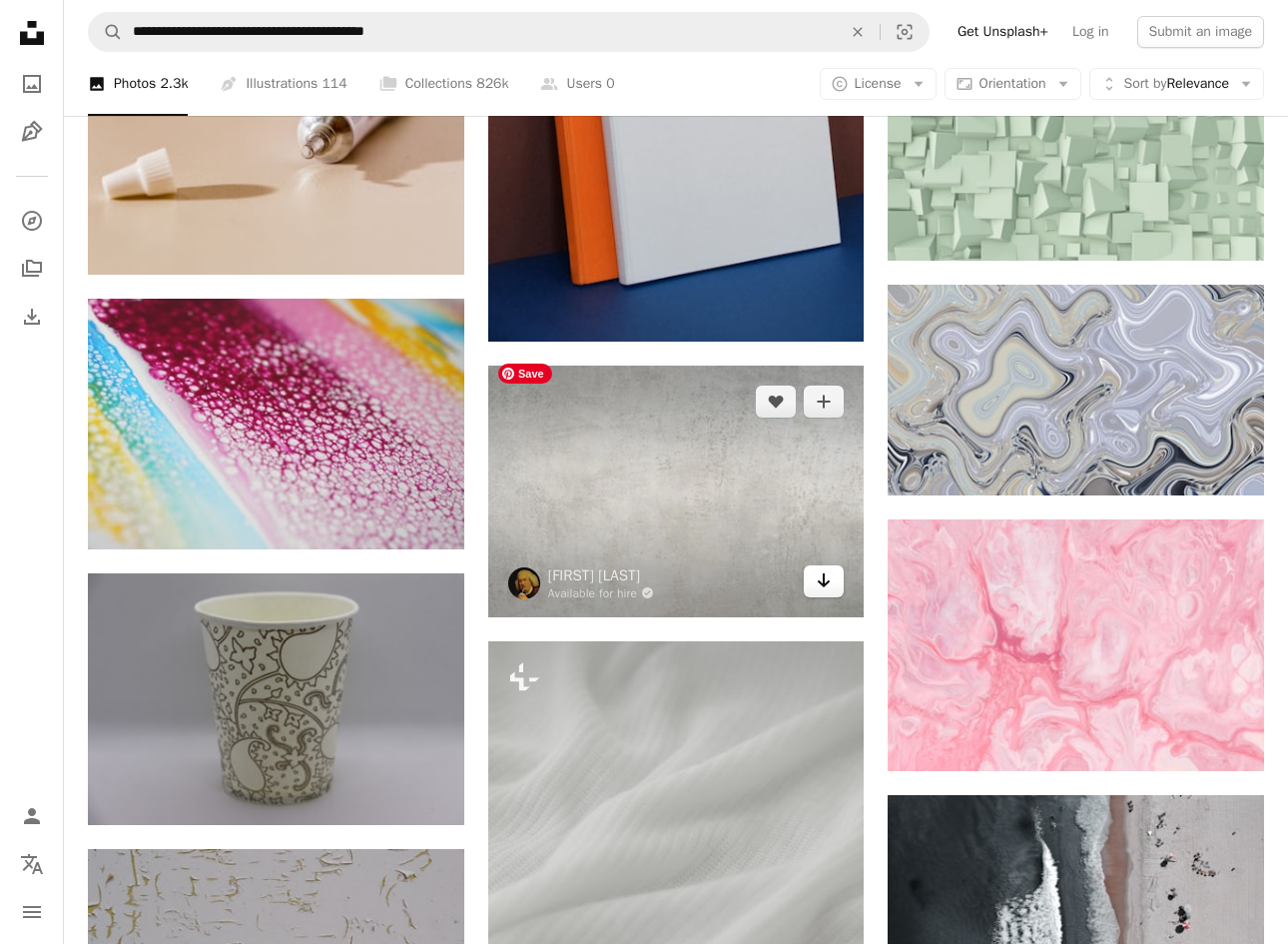 click on "Arrow pointing down" 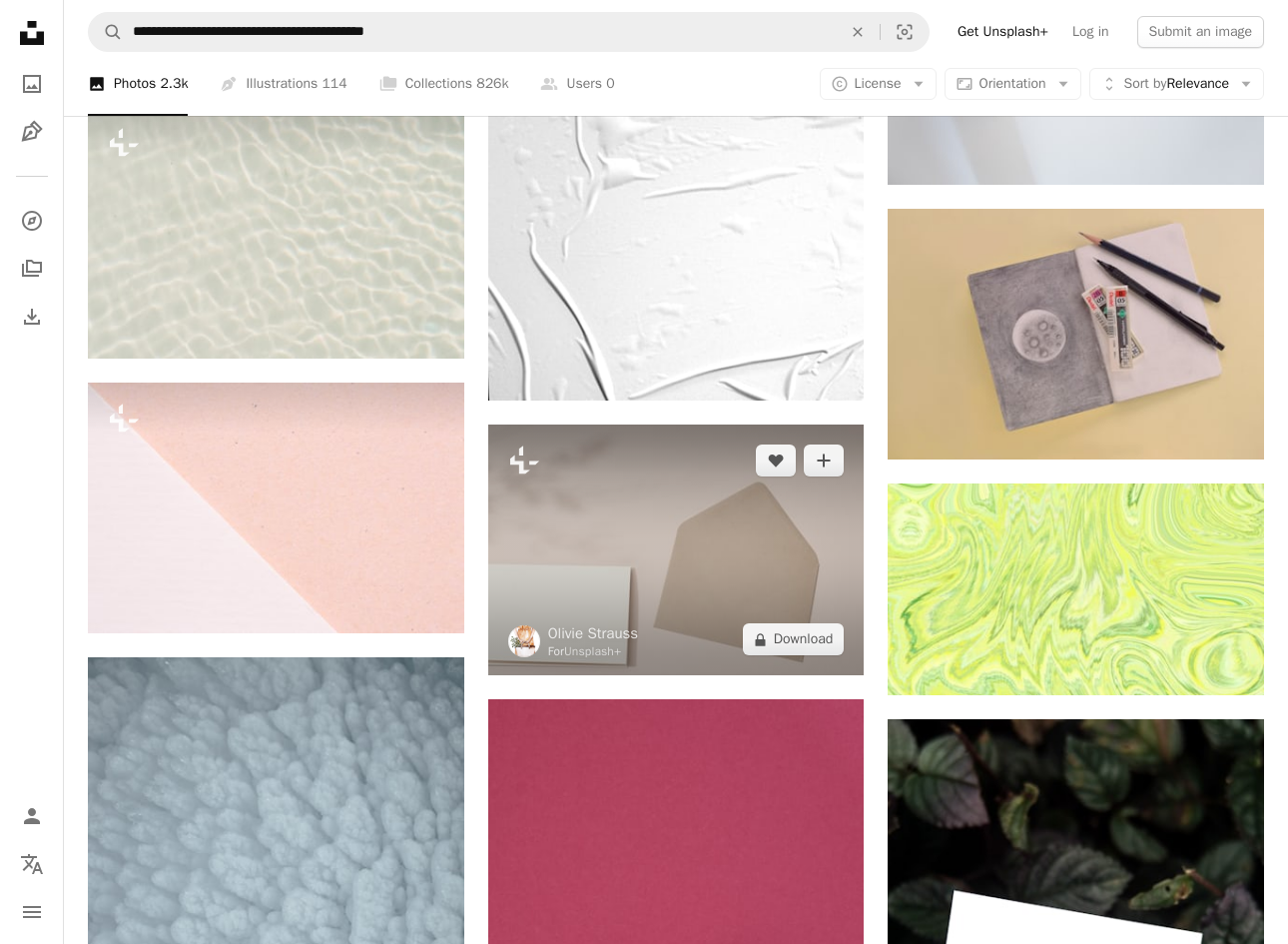 scroll, scrollTop: 80375, scrollLeft: 0, axis: vertical 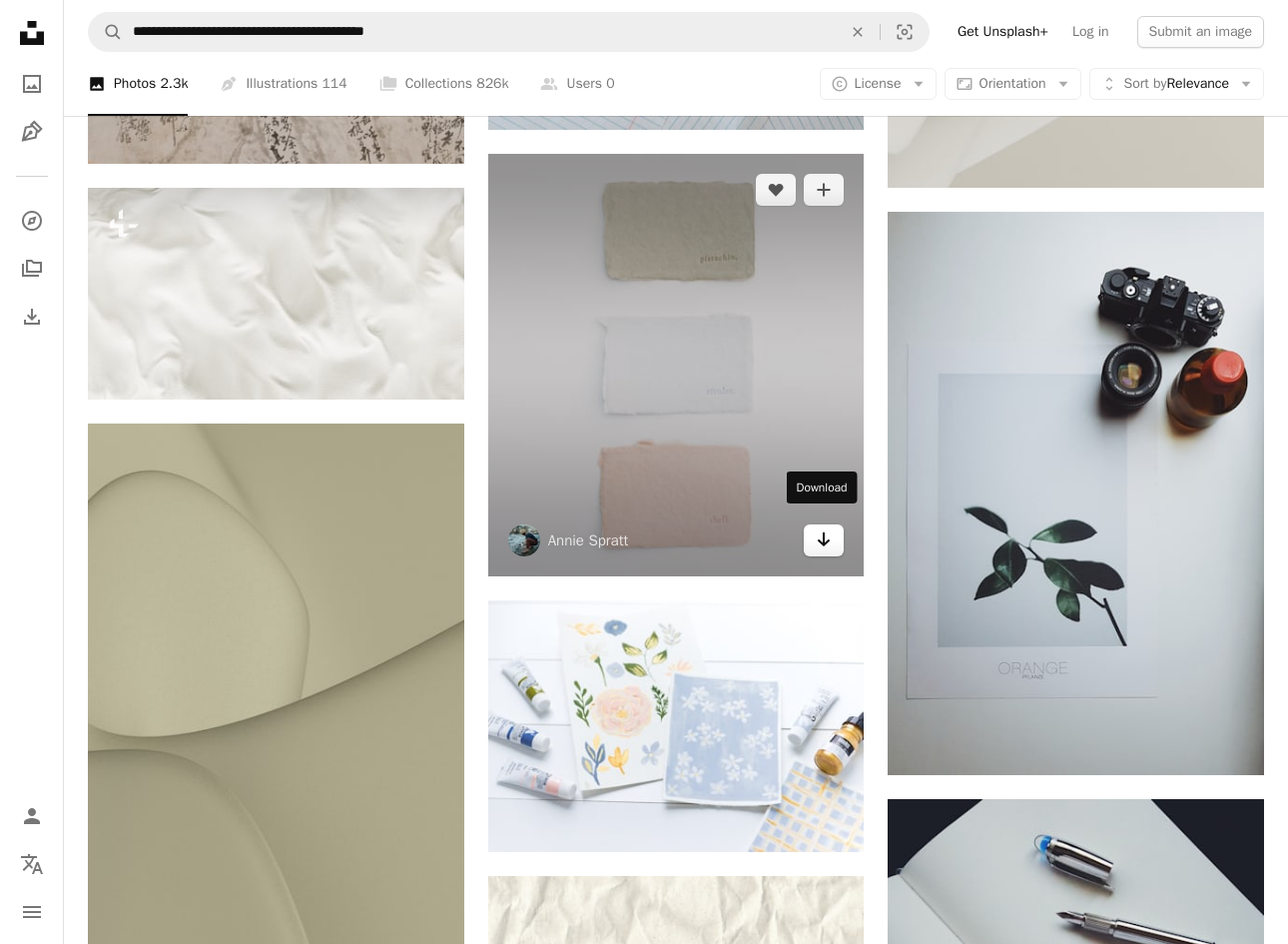 click on "Arrow pointing down" 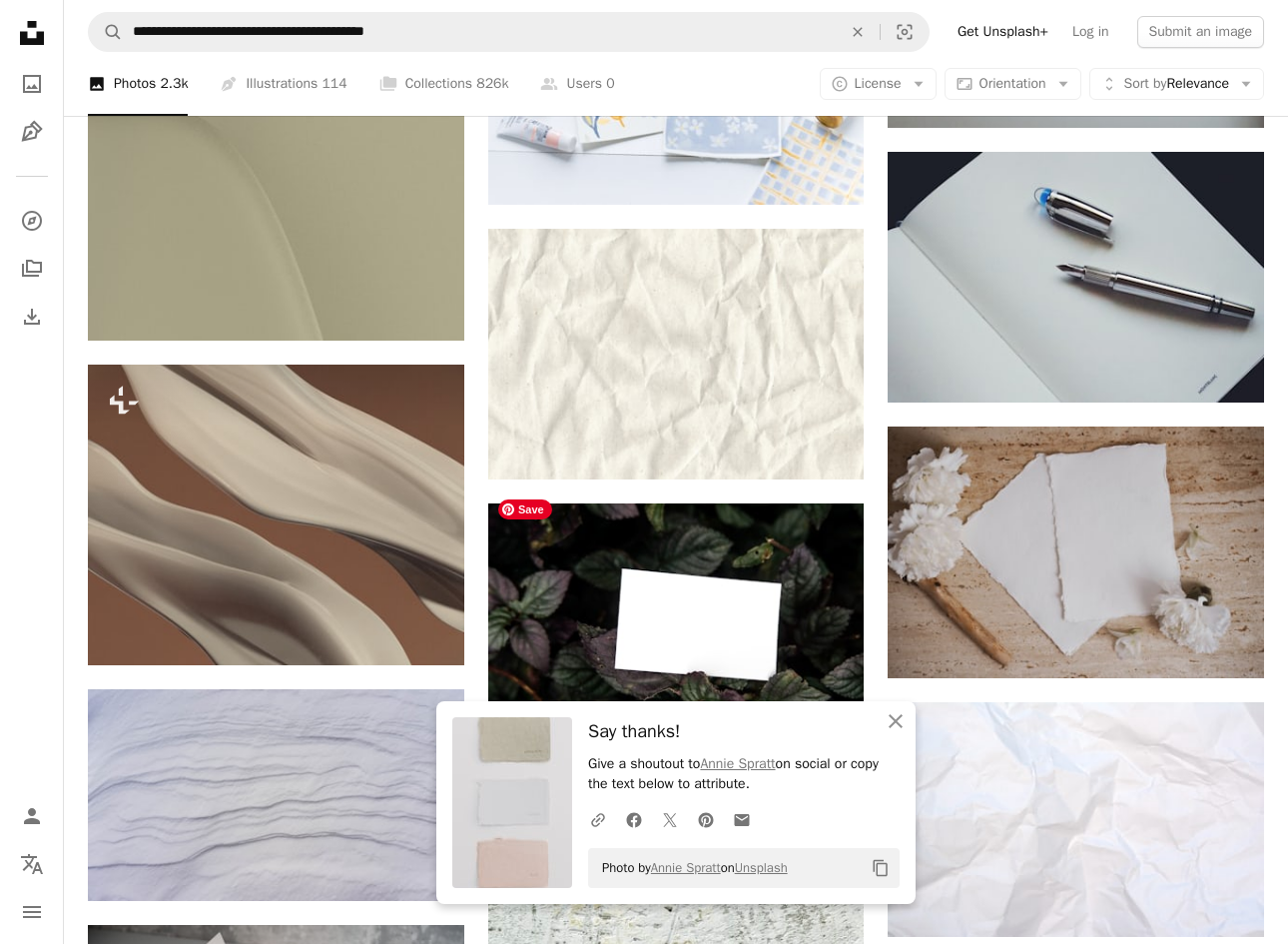 scroll, scrollTop: 81115, scrollLeft: 0, axis: vertical 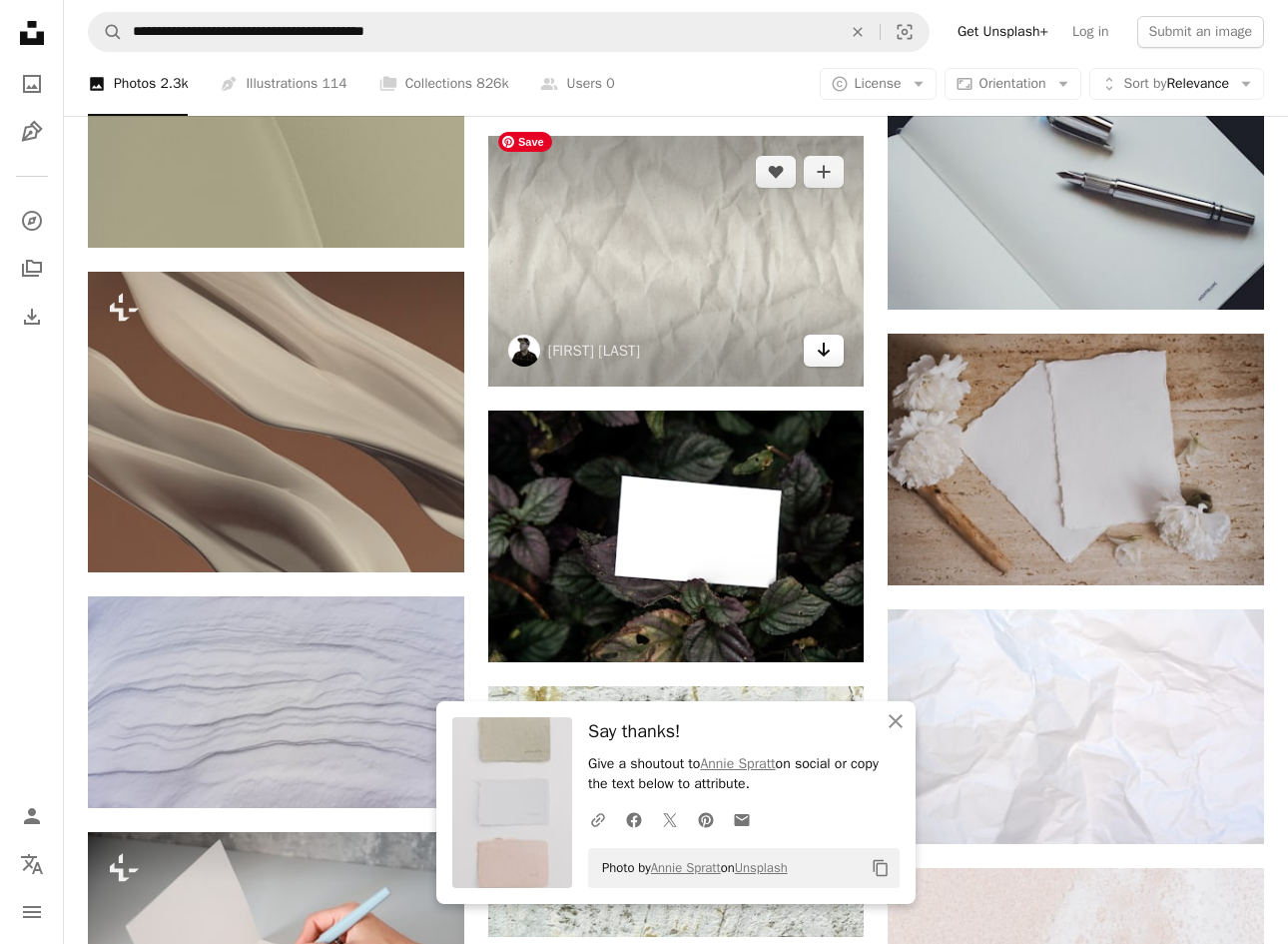 click 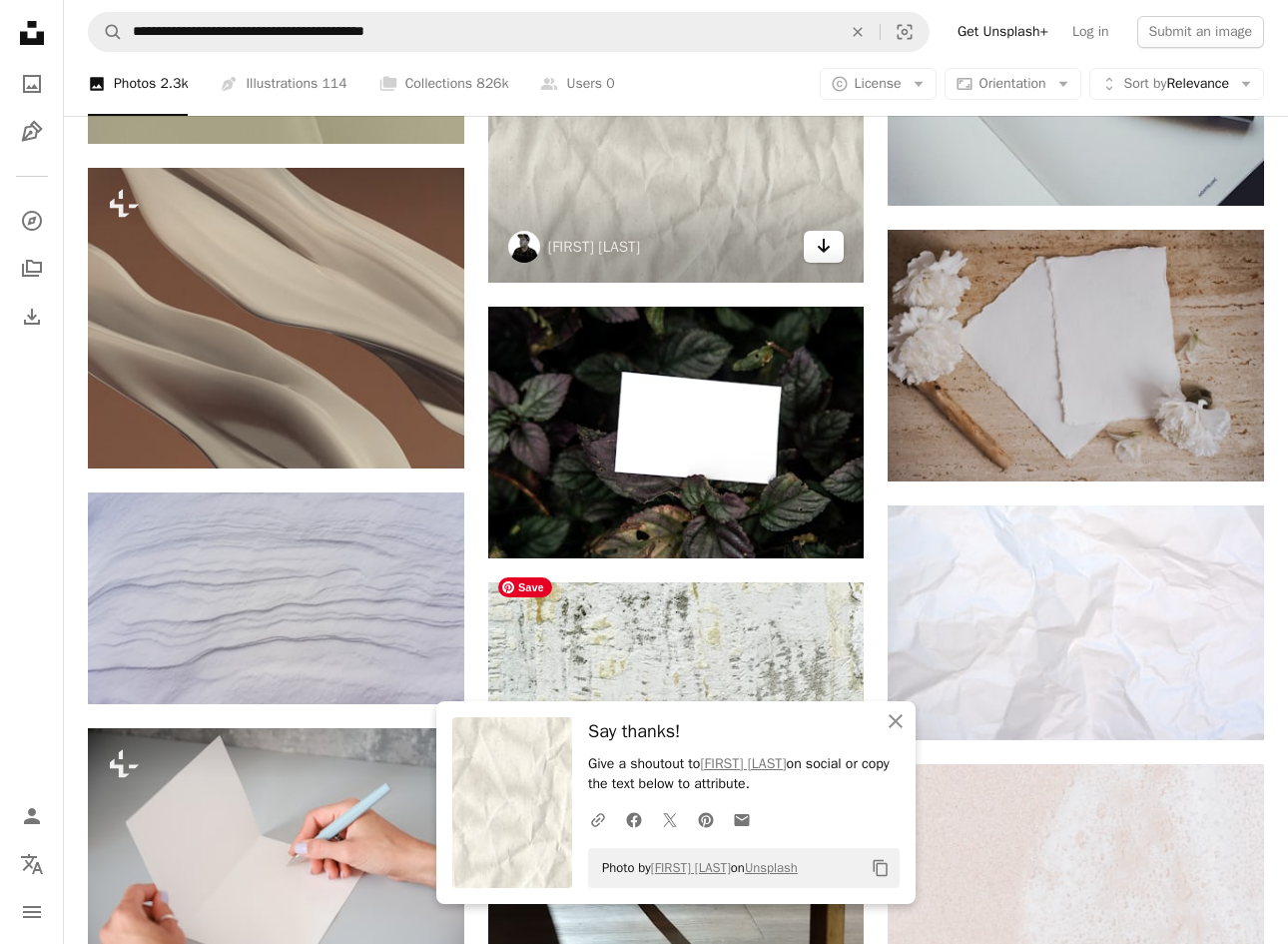 scroll, scrollTop: 81610, scrollLeft: 0, axis: vertical 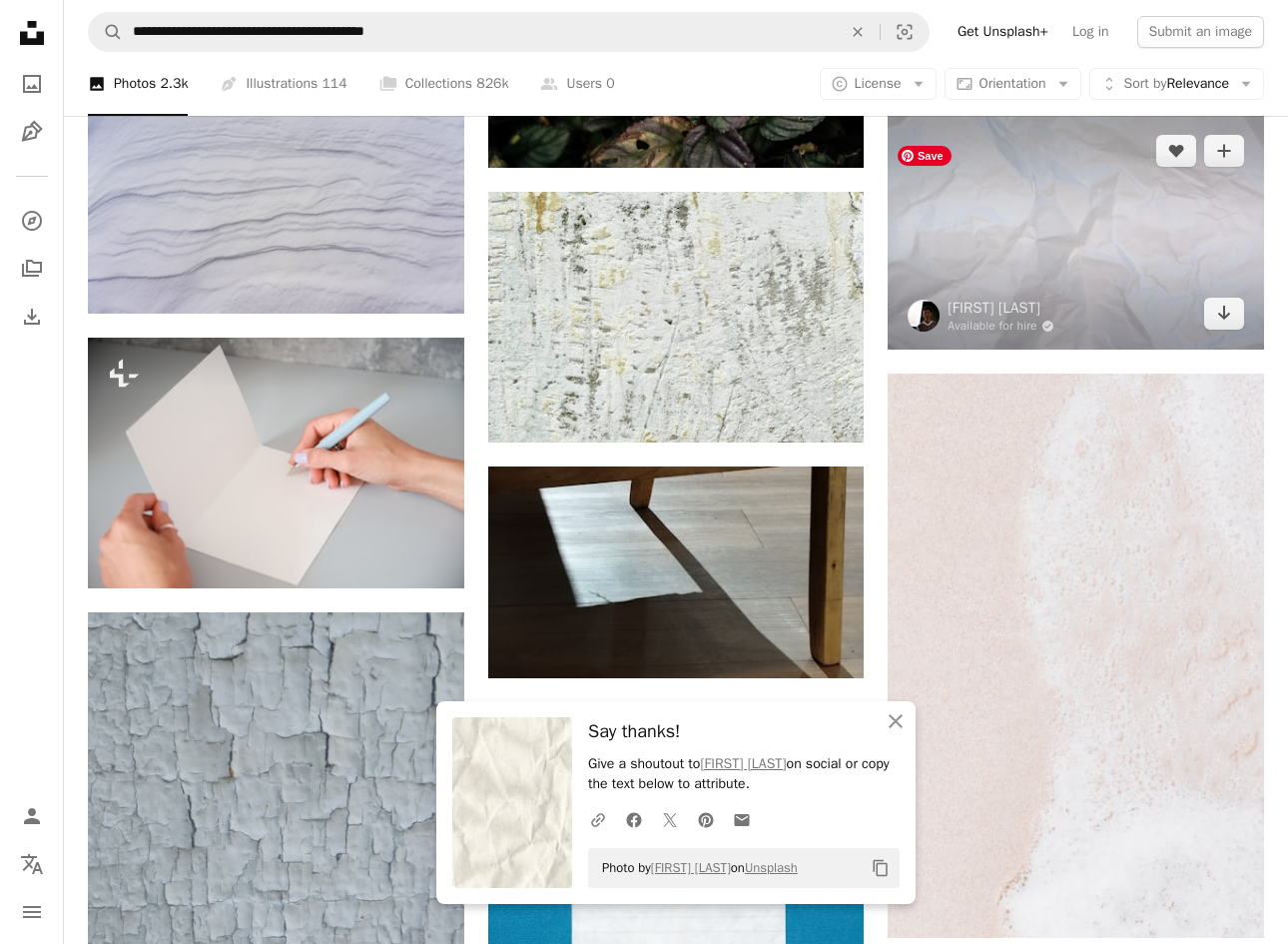 click on "Arrow pointing down" 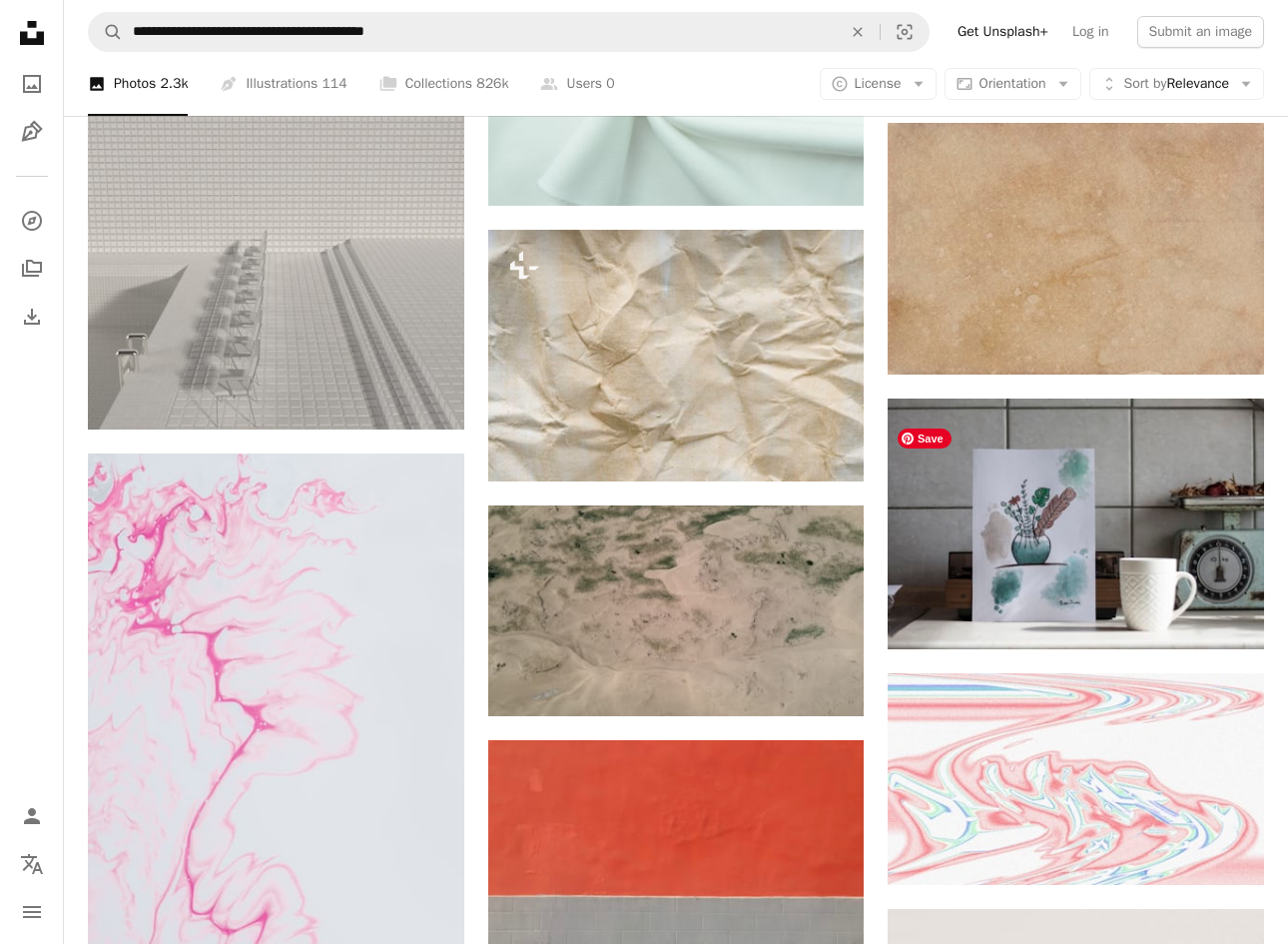 scroll, scrollTop: 90391, scrollLeft: 0, axis: vertical 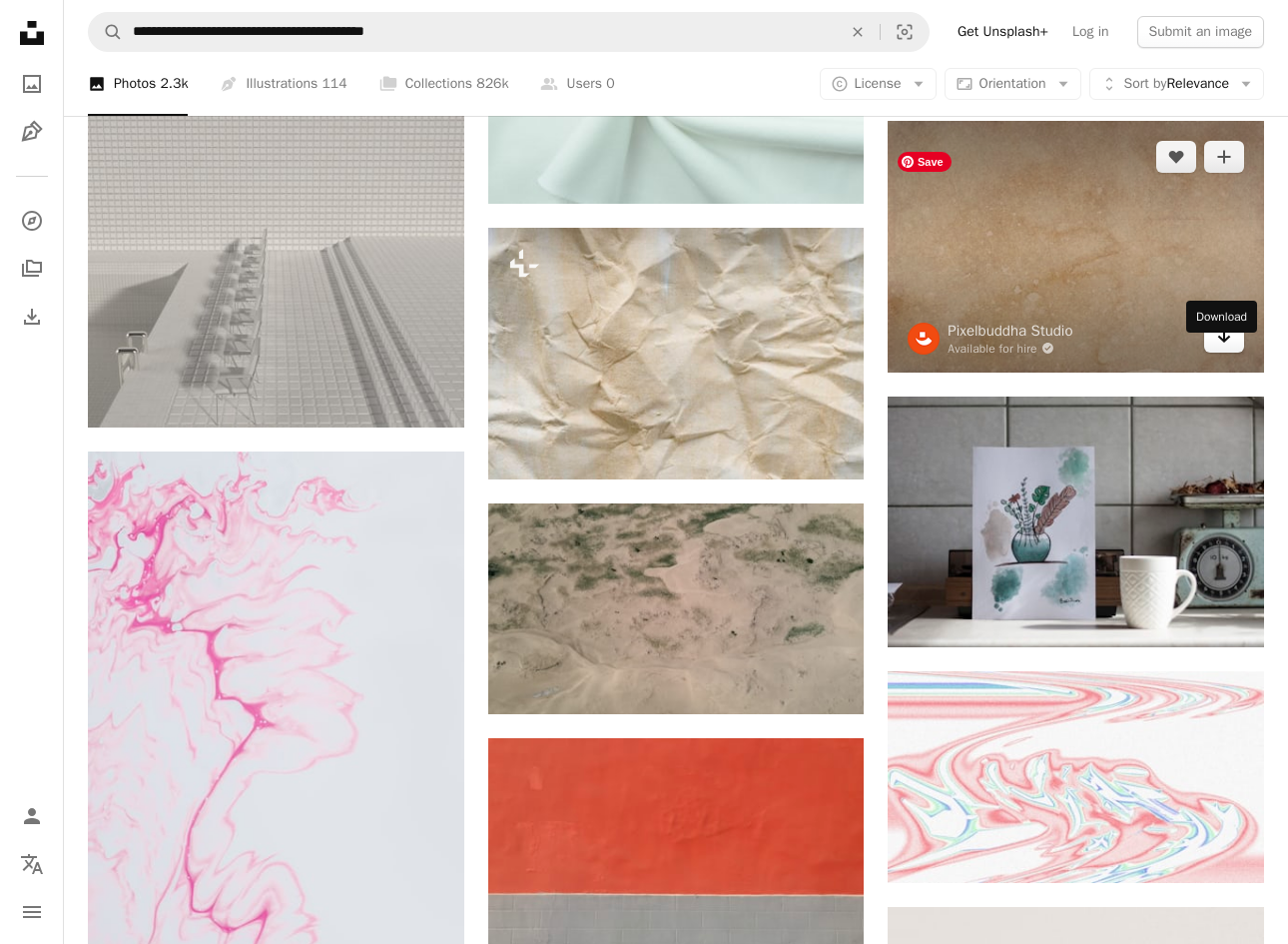 click 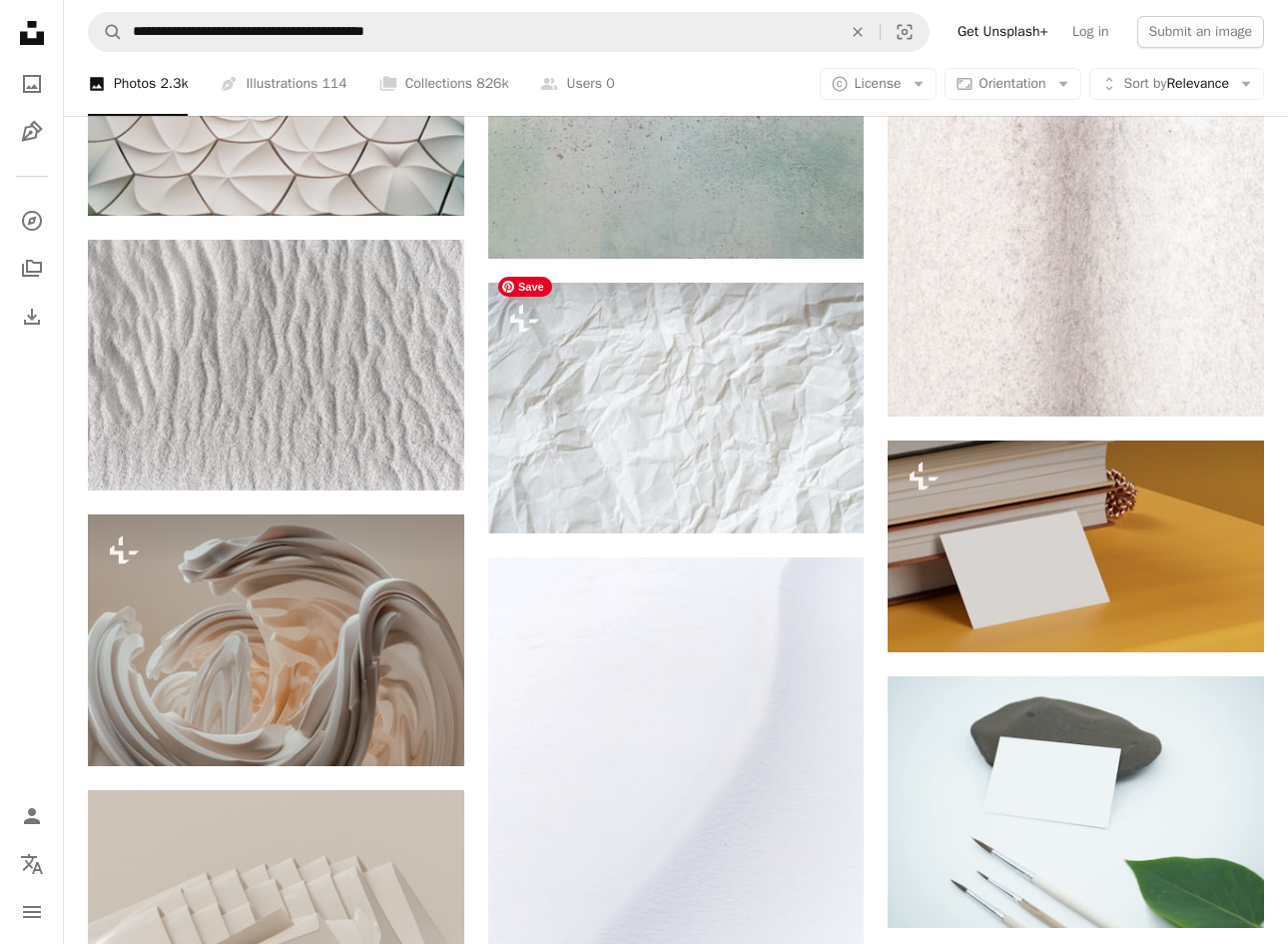 scroll, scrollTop: 93157, scrollLeft: 0, axis: vertical 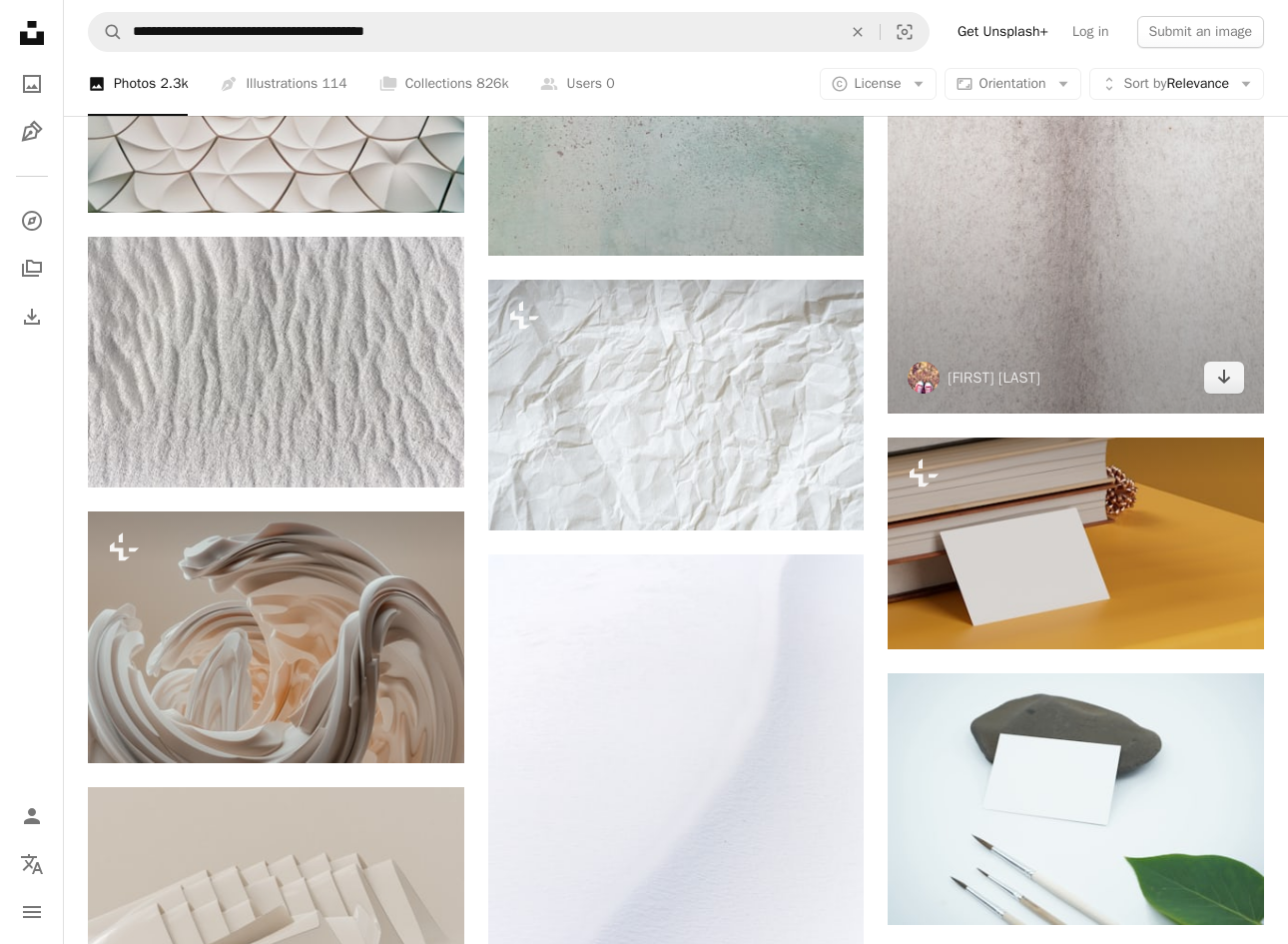 click at bounding box center (1075, 131) 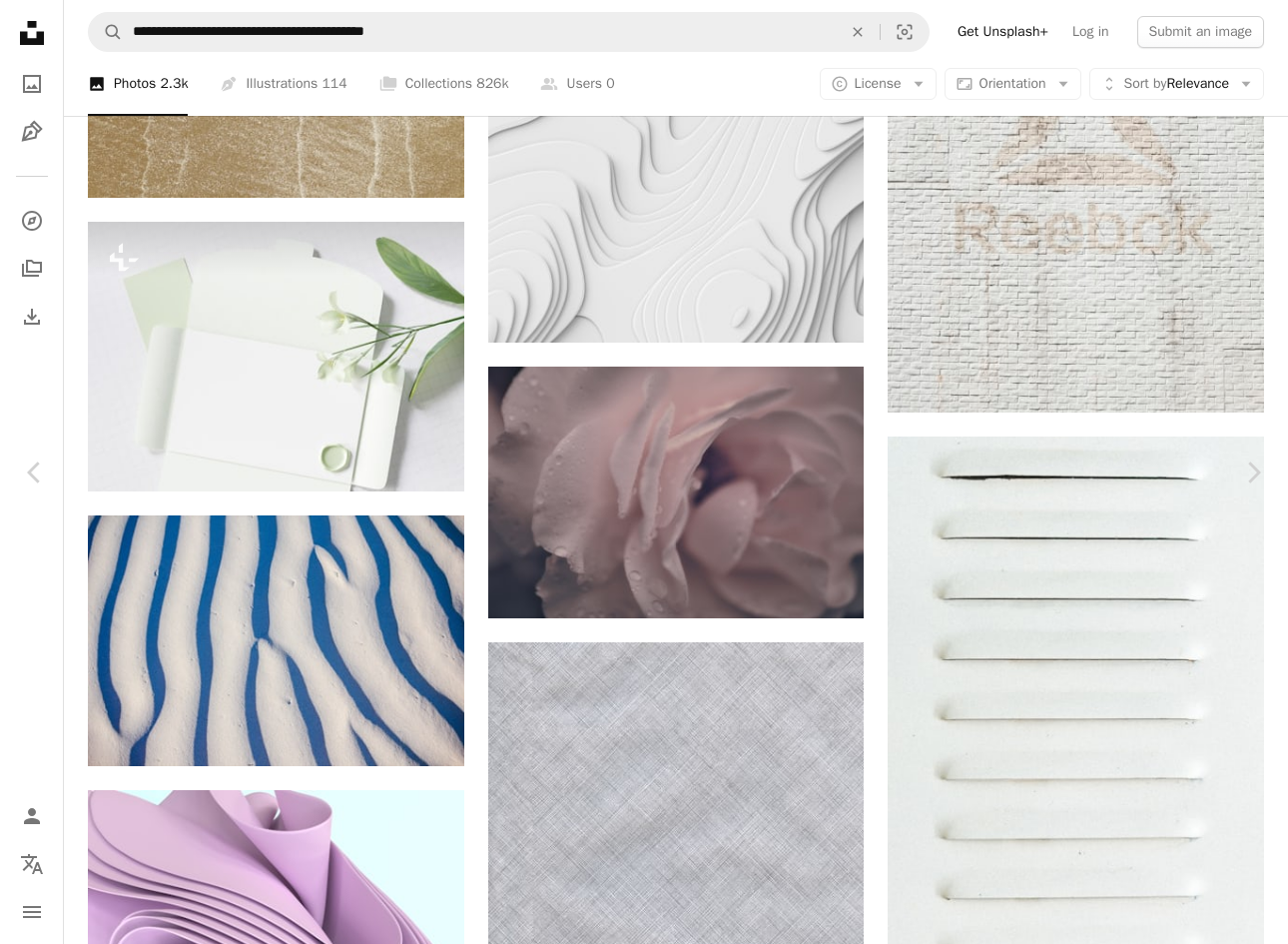 scroll, scrollTop: 94686, scrollLeft: 0, axis: vertical 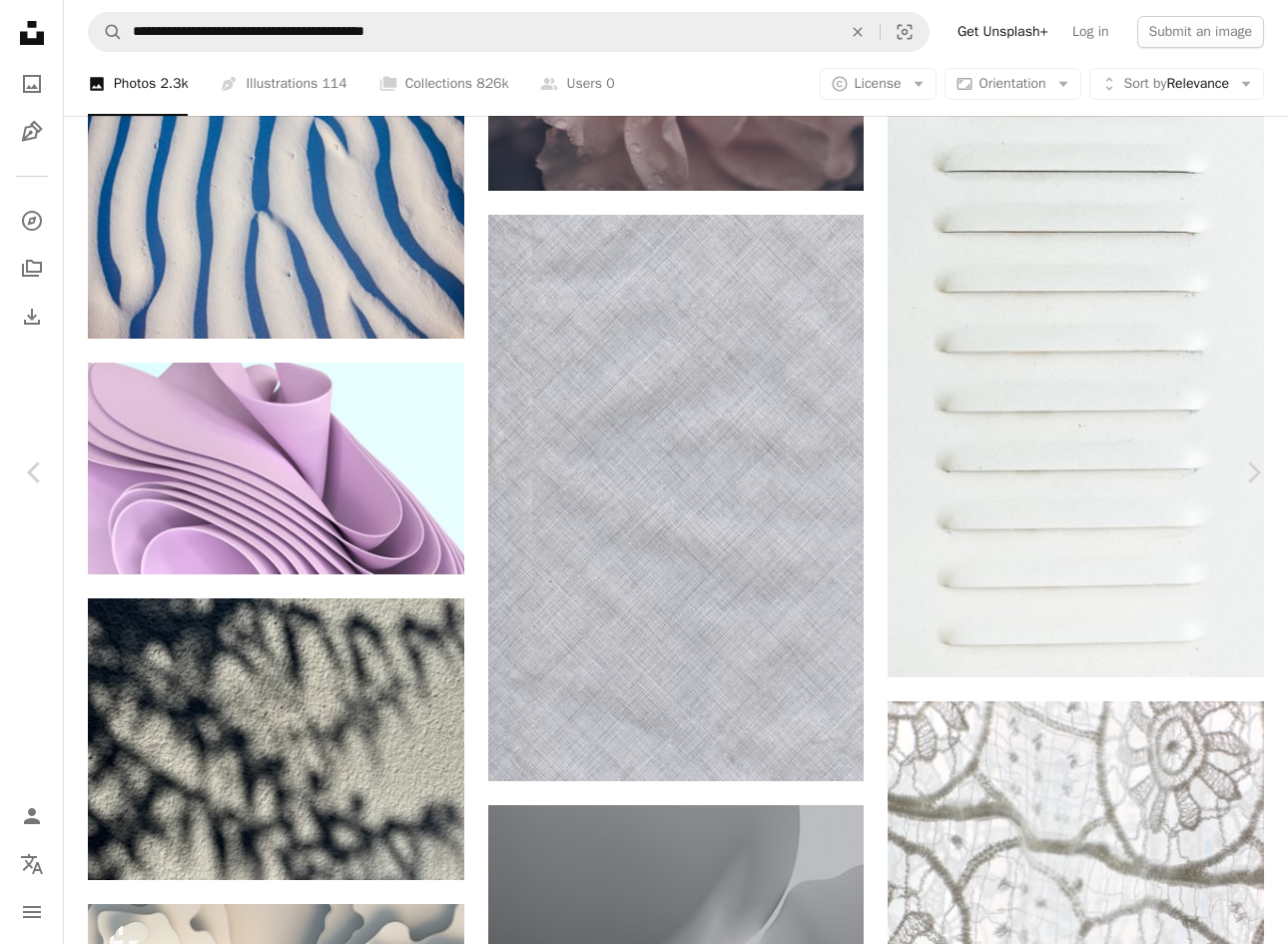 click on "An X shape" at bounding box center [20, 20] 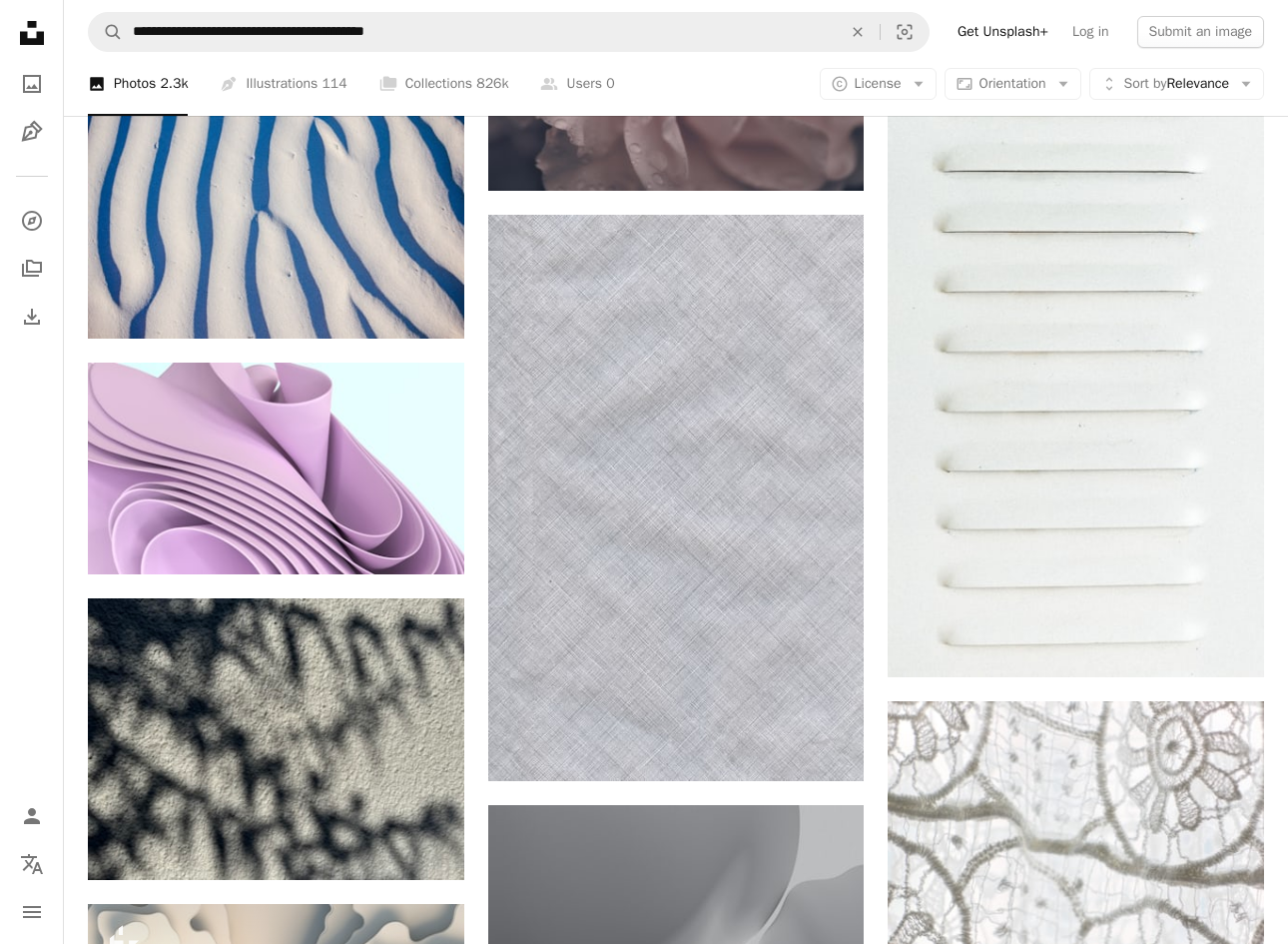 scroll, scrollTop: 93157, scrollLeft: 0, axis: vertical 